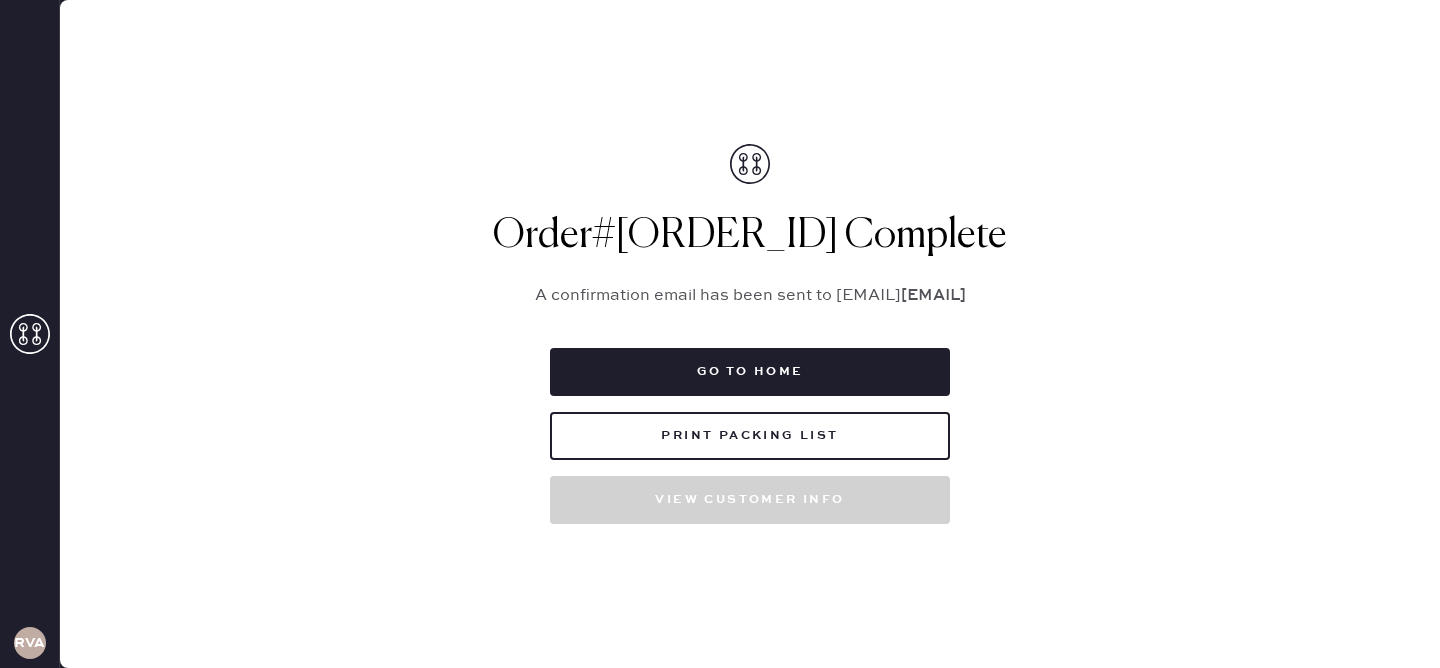 scroll, scrollTop: 0, scrollLeft: 0, axis: both 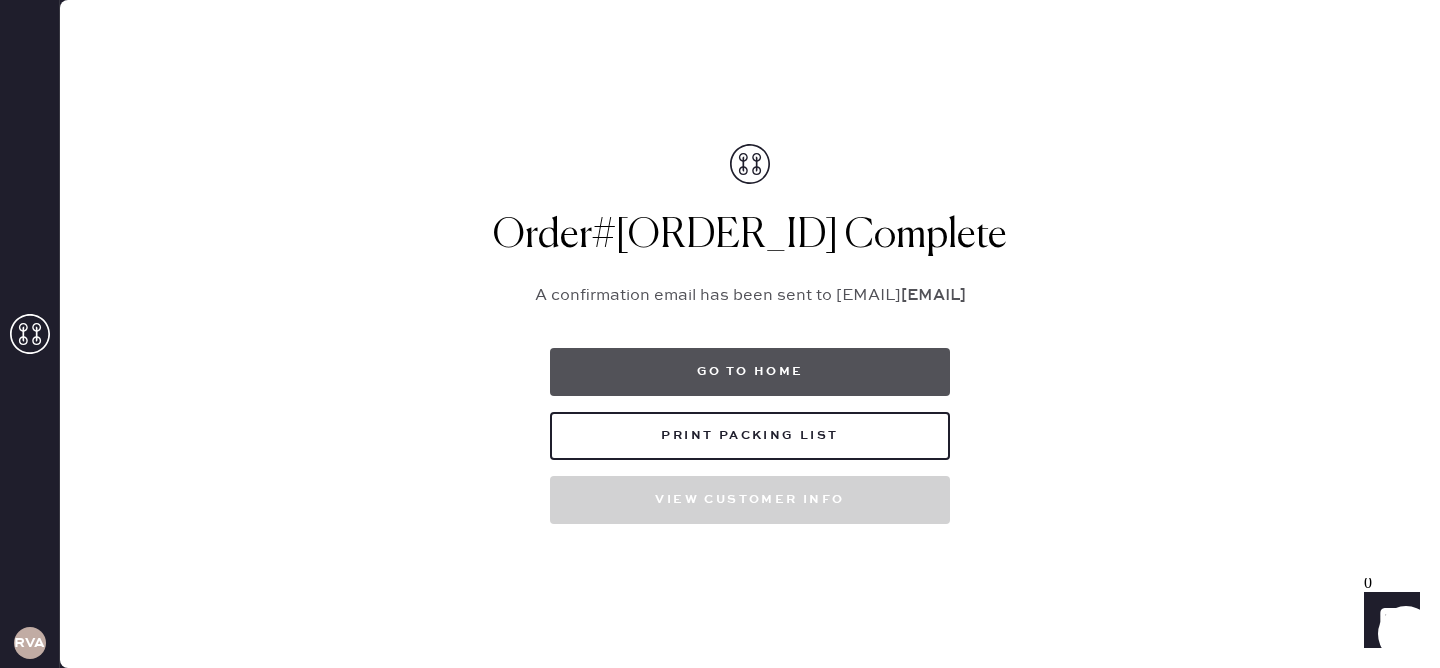 click on "Go to home" at bounding box center [750, 372] 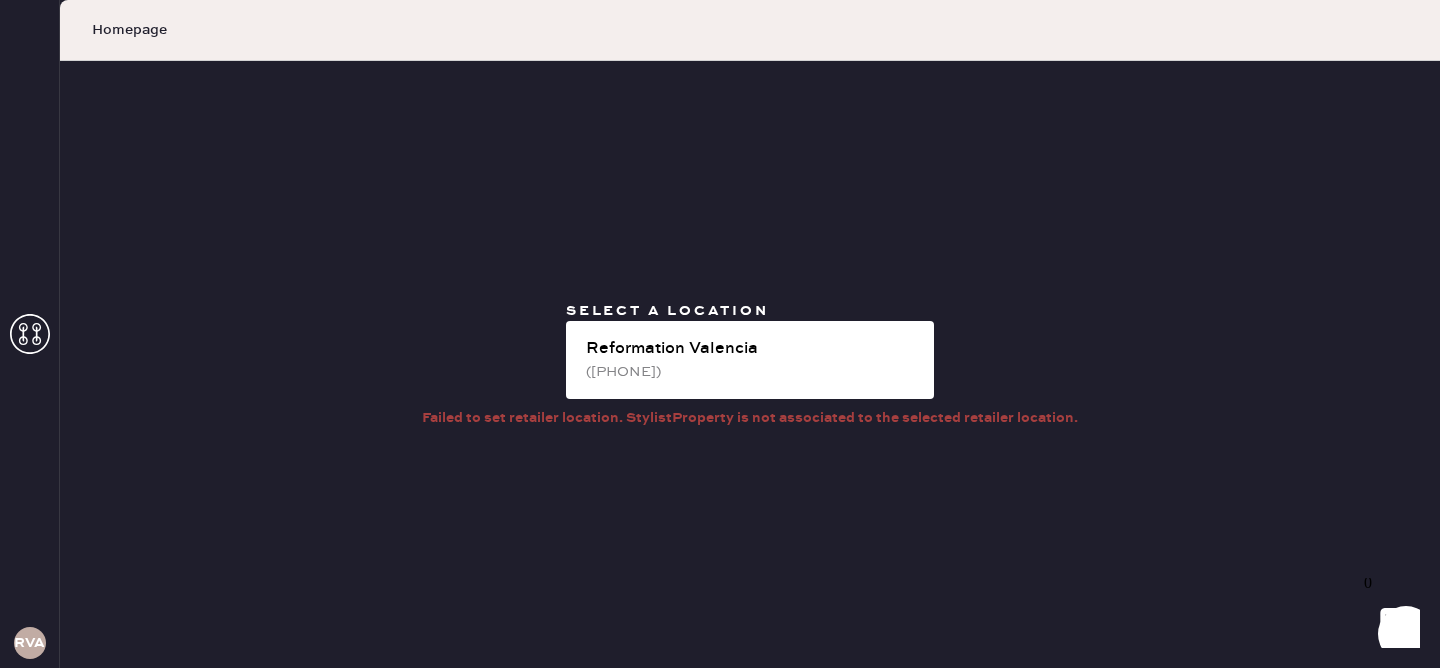 click on "([PHONE])" at bounding box center [752, 372] 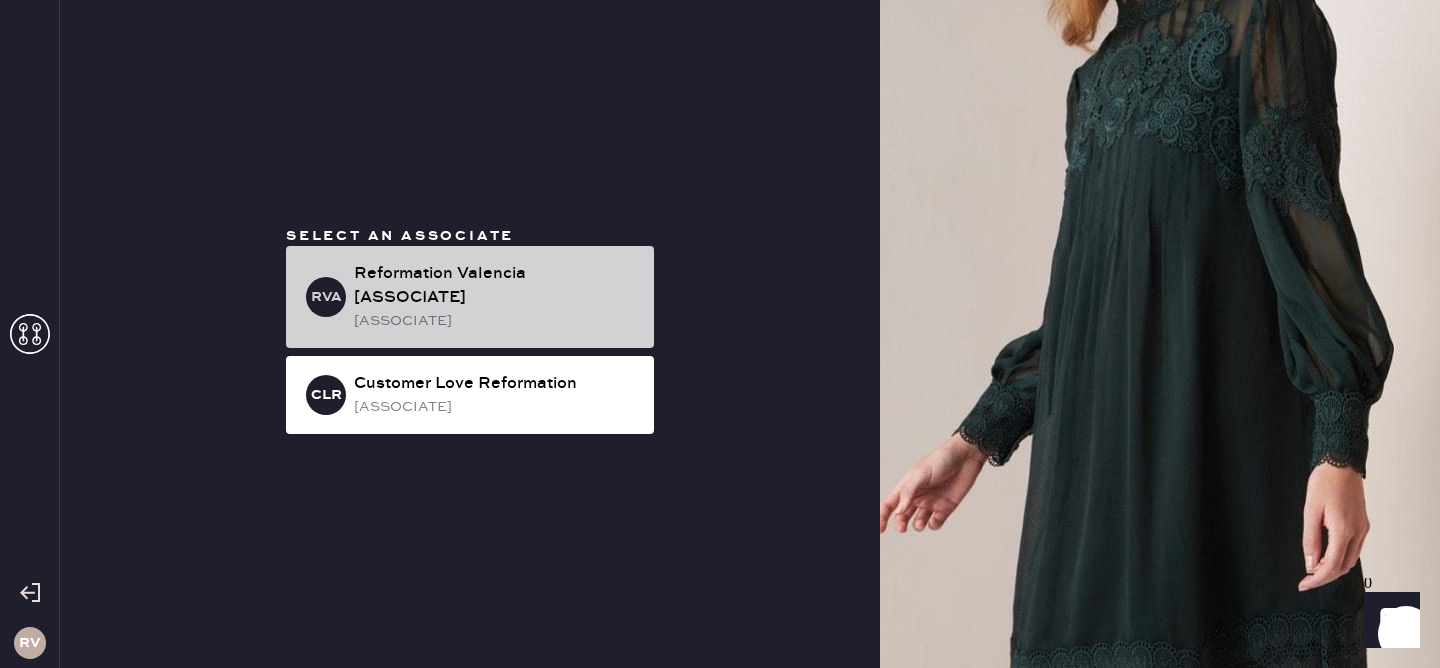 click on "Reformation Valencia [ASSOCIATE]" at bounding box center (496, 286) 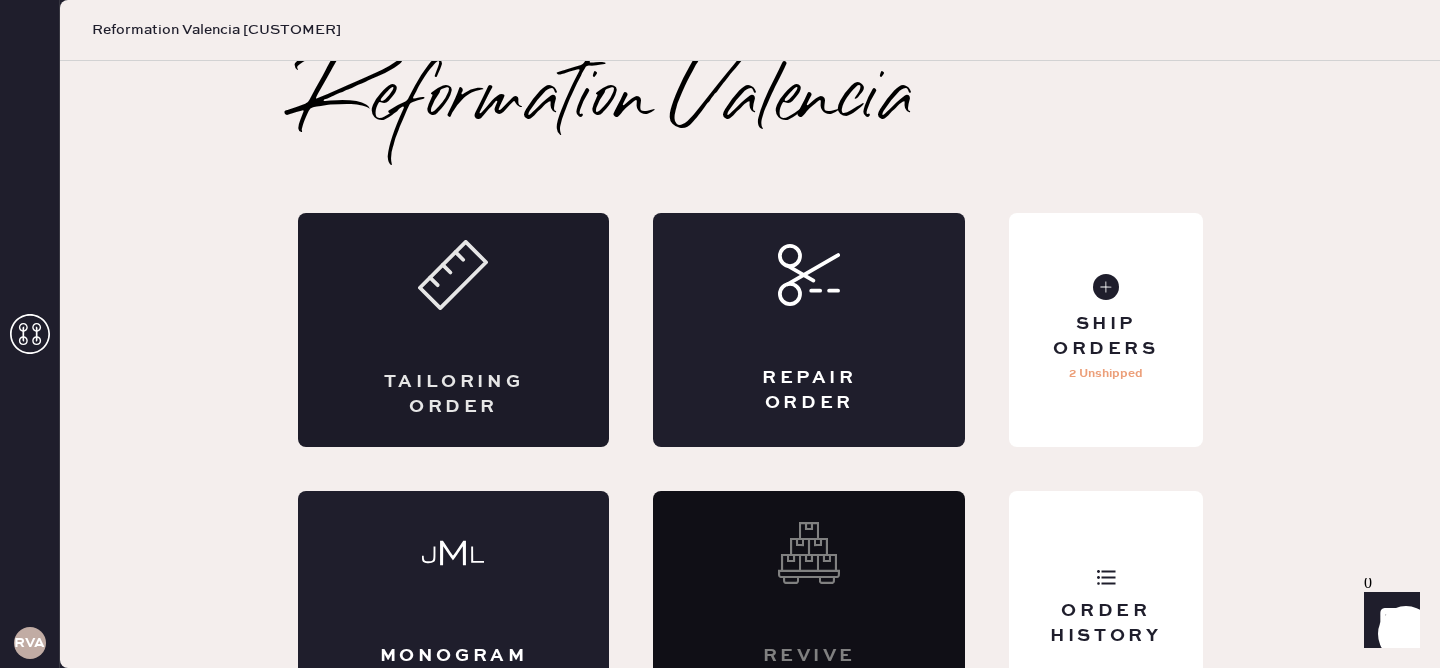 click 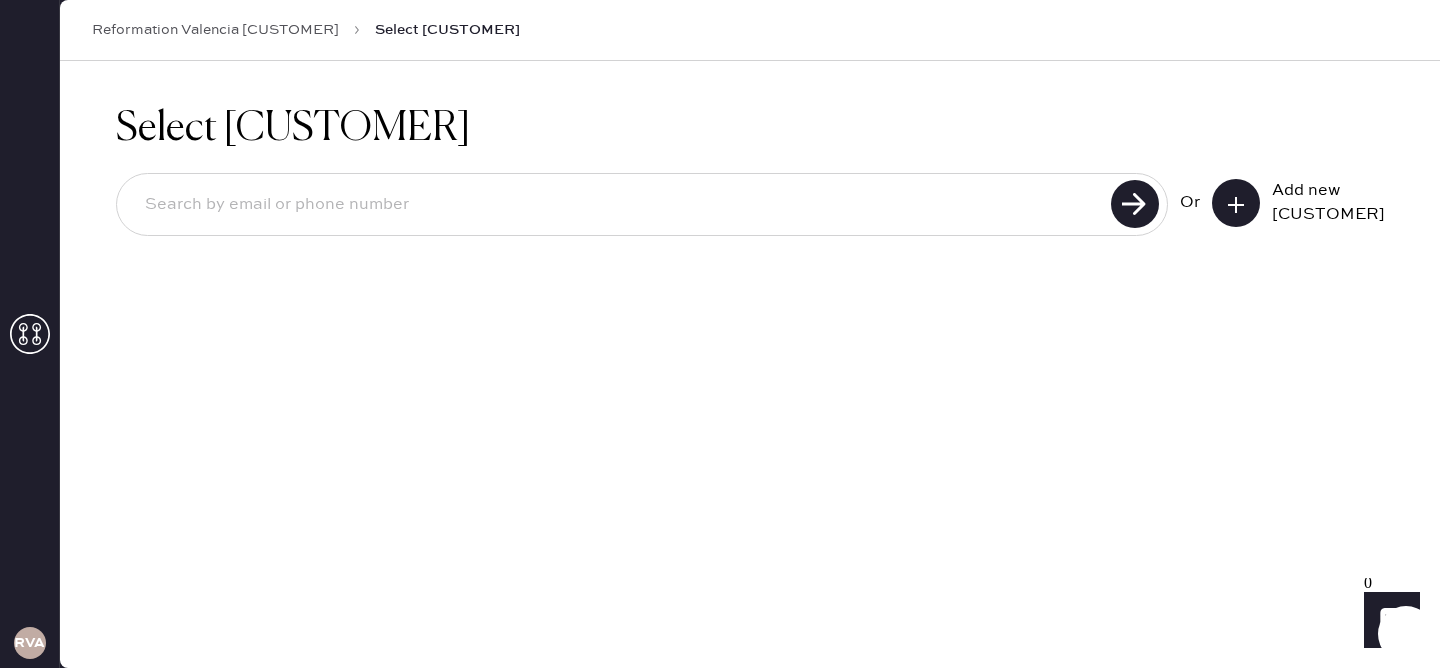 click 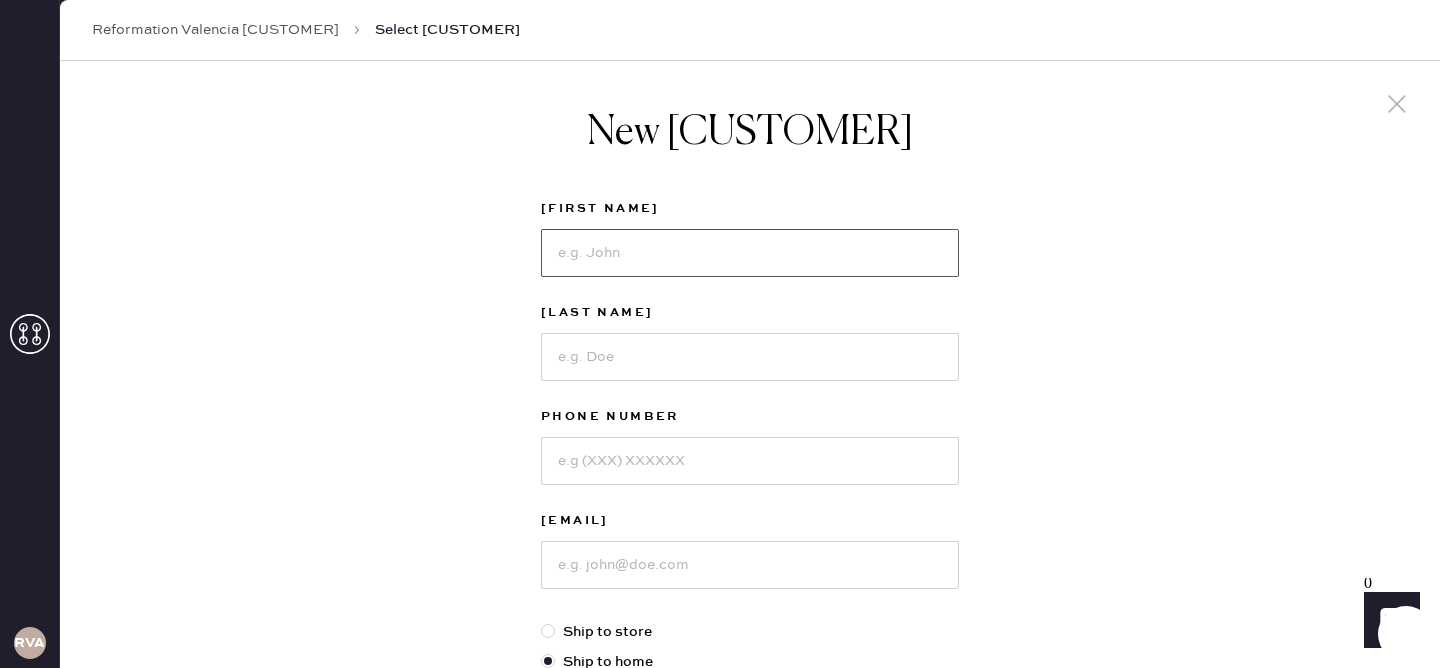 click at bounding box center [750, 253] 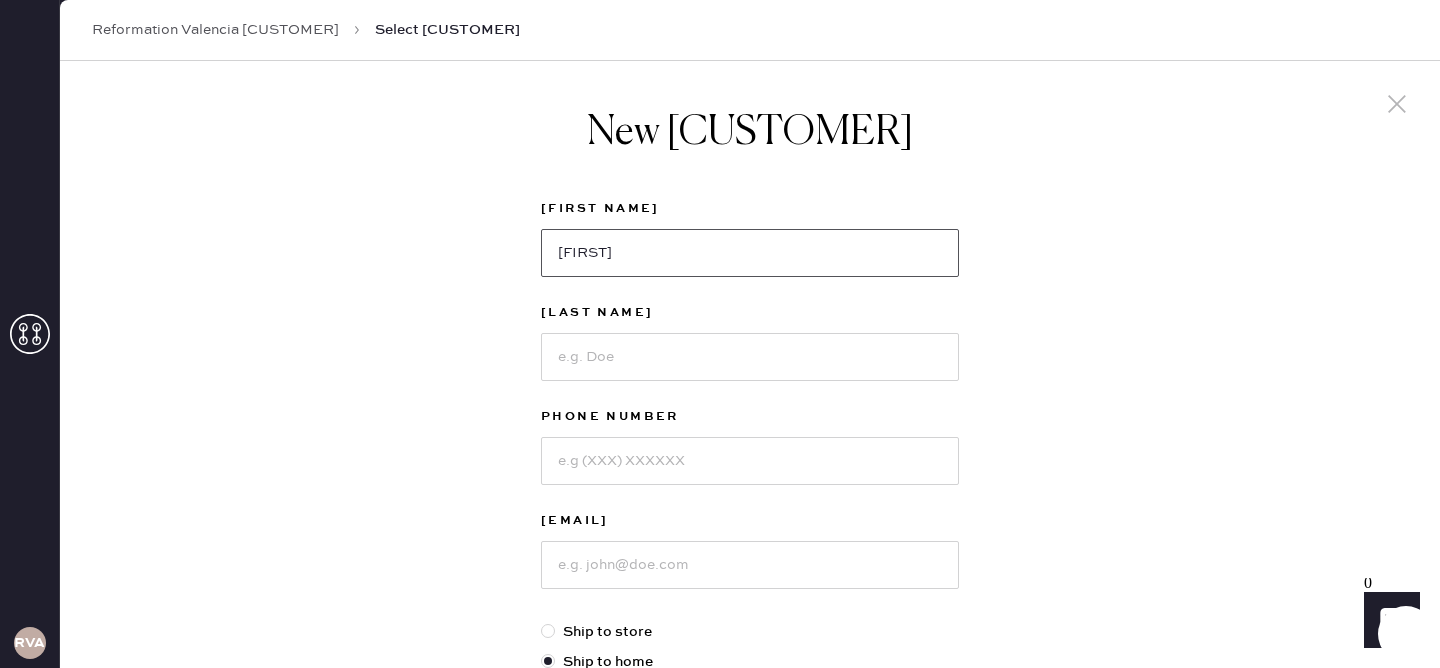 type on "[FIRST]" 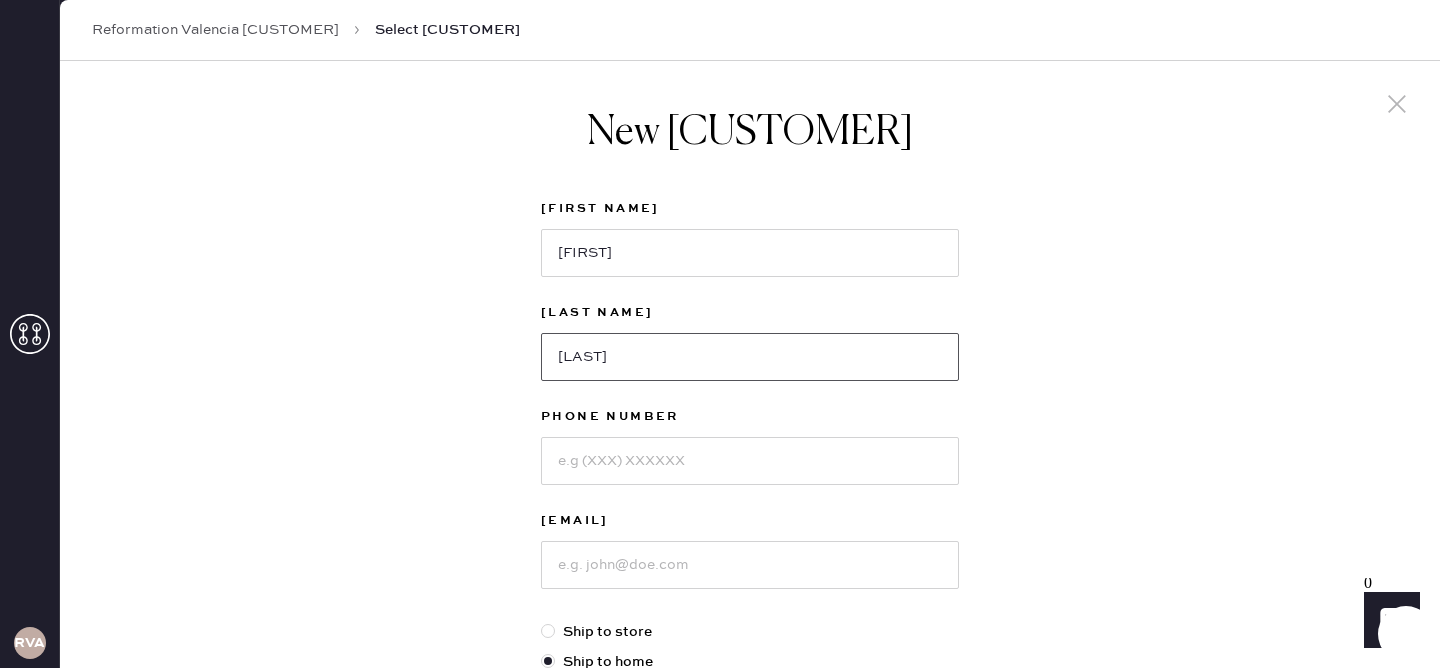 type on "[LAST]" 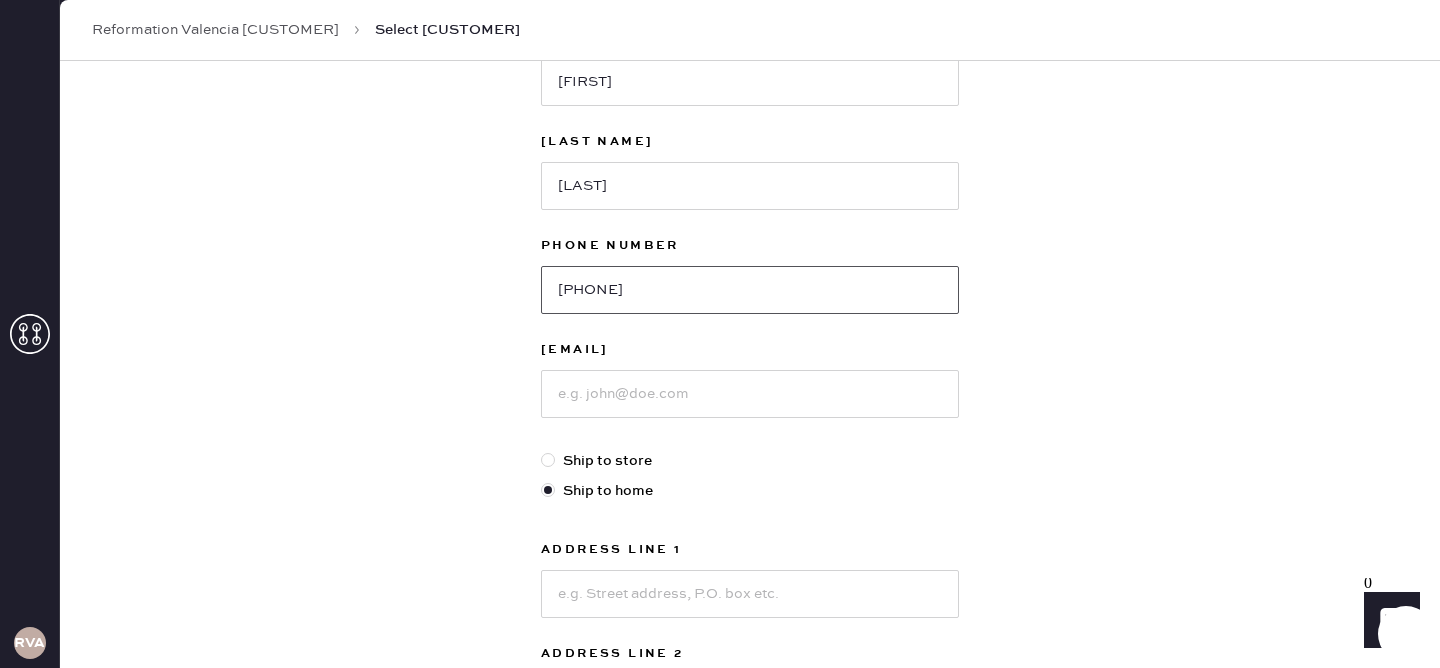 scroll, scrollTop: 200, scrollLeft: 0, axis: vertical 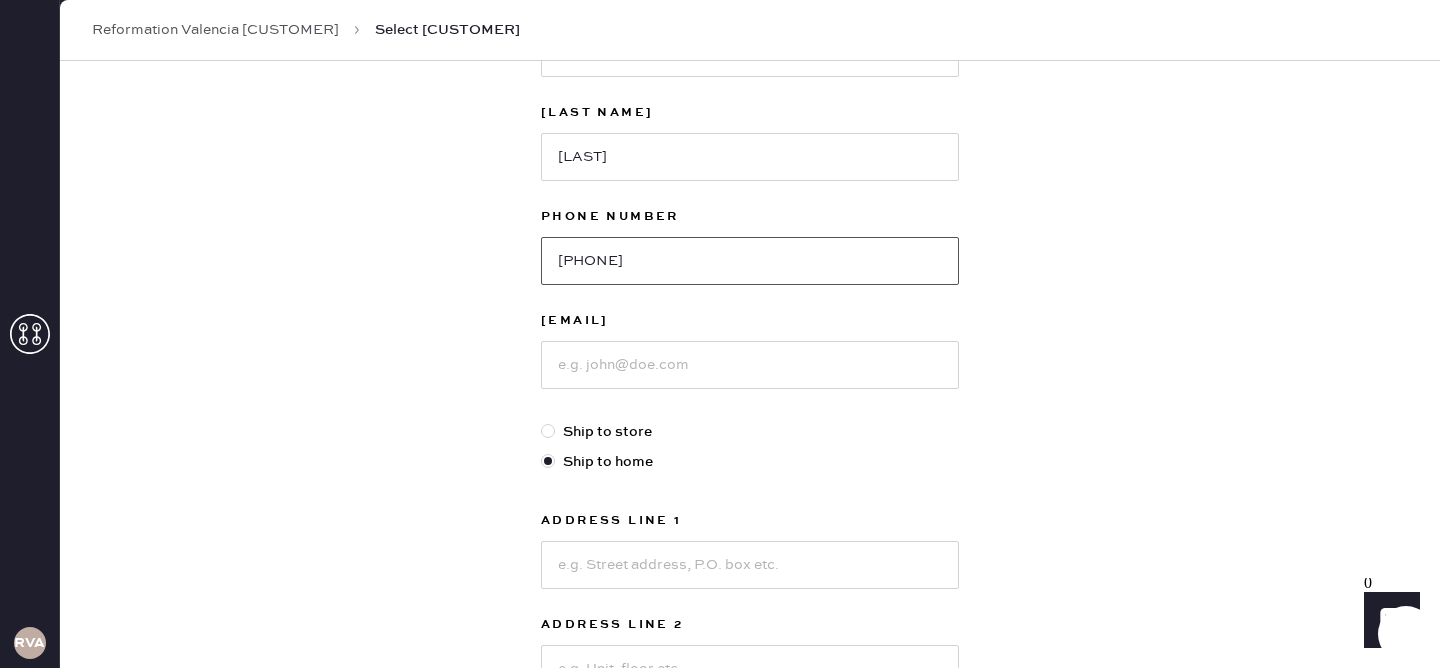 type on "[PHONE]" 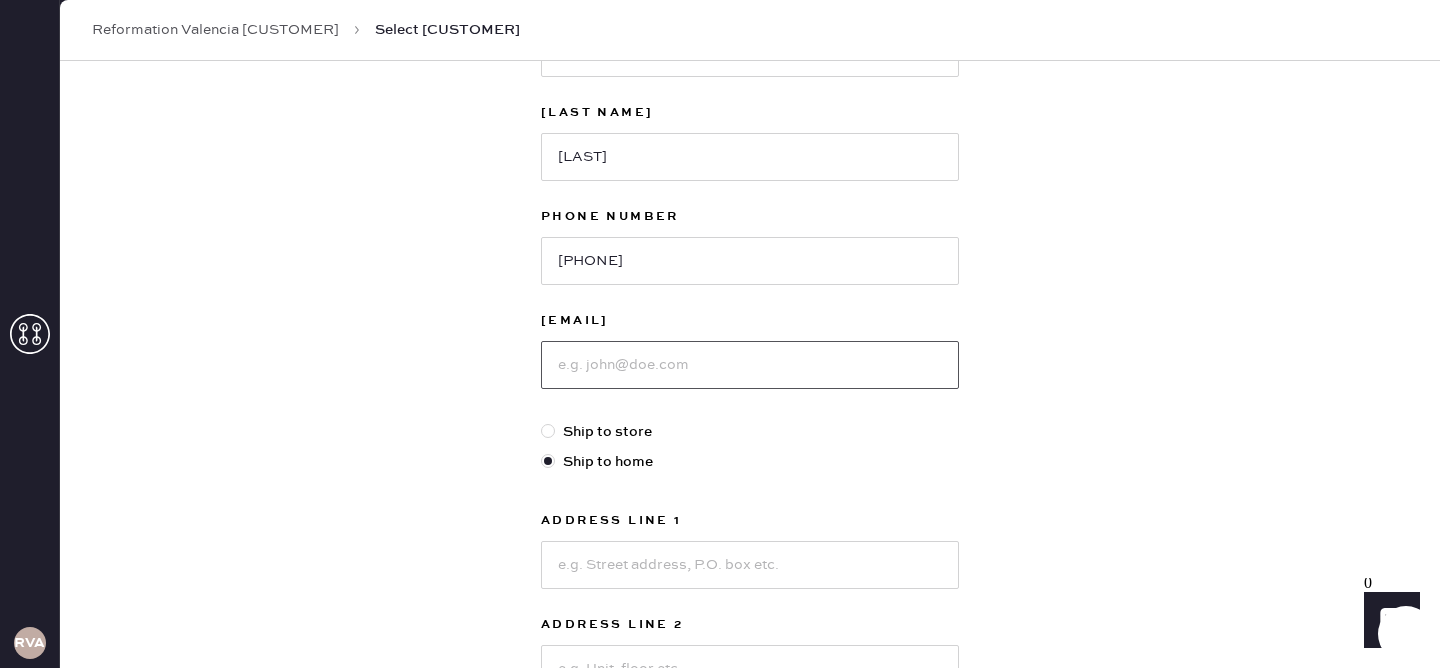 click at bounding box center (750, 365) 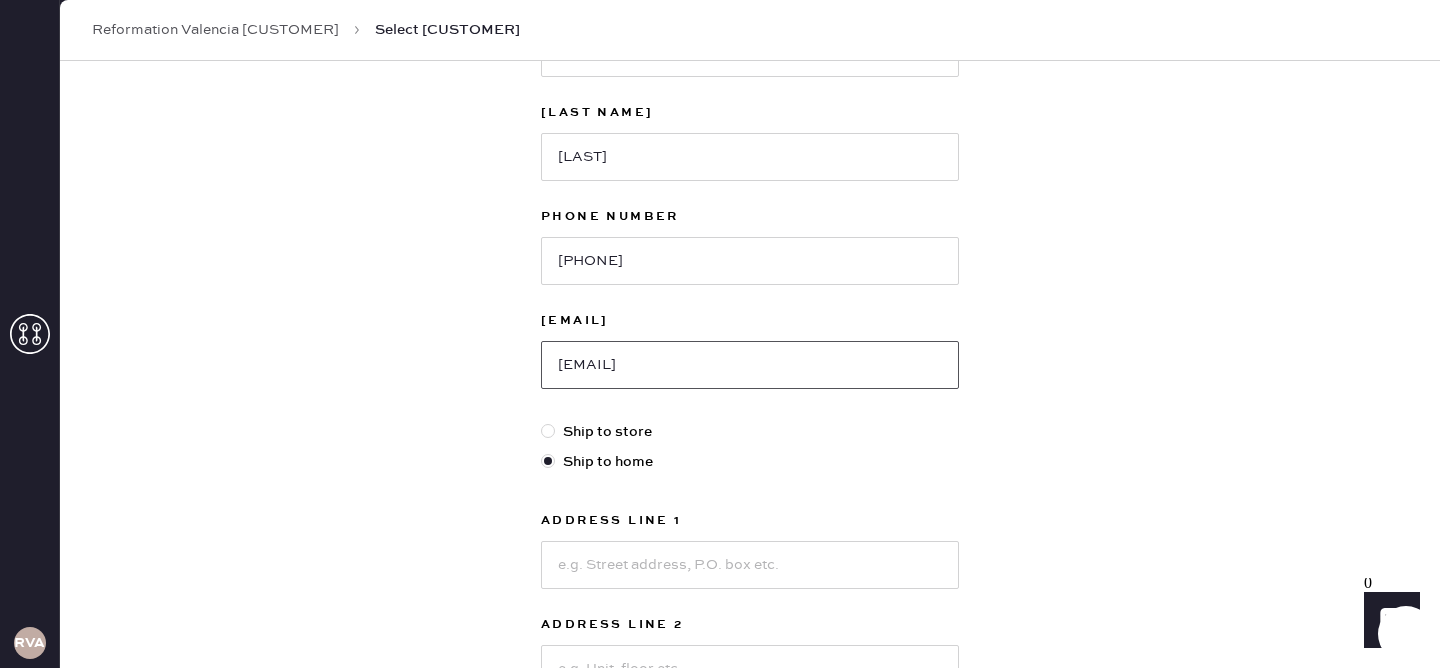 type on "[EMAIL]" 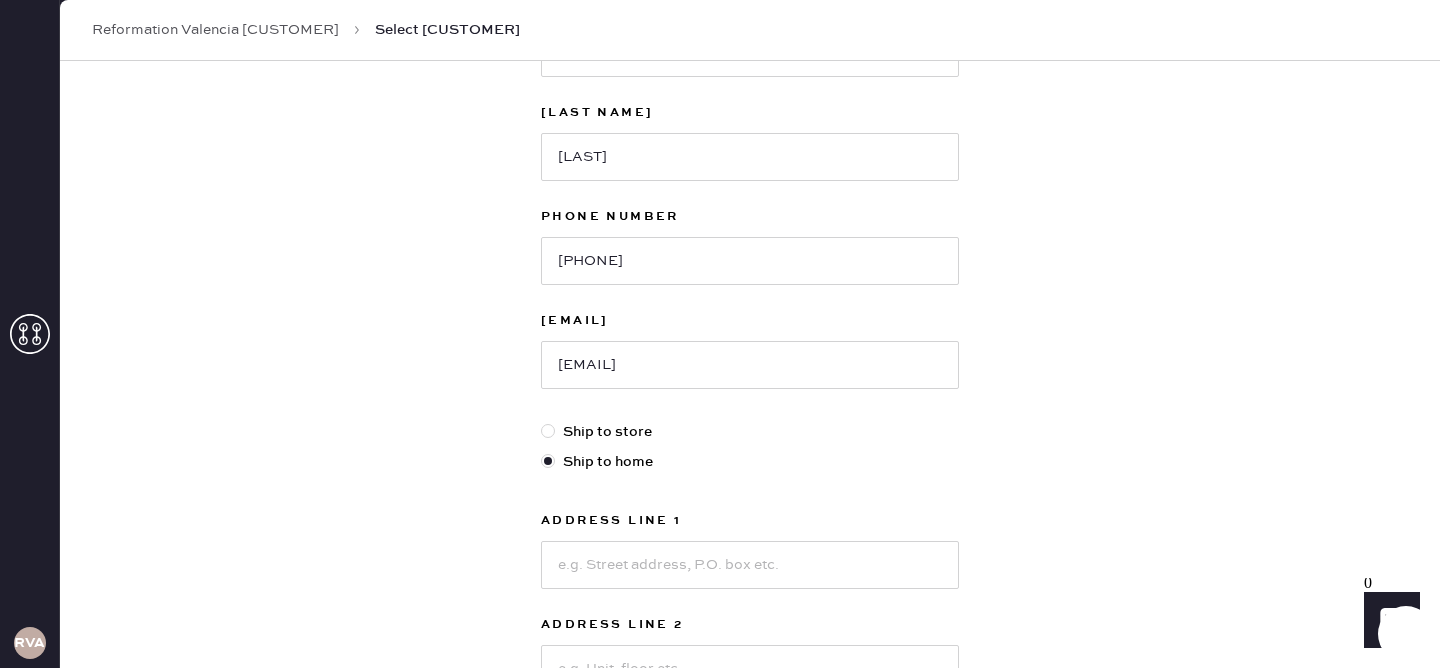 click at bounding box center (548, 431) 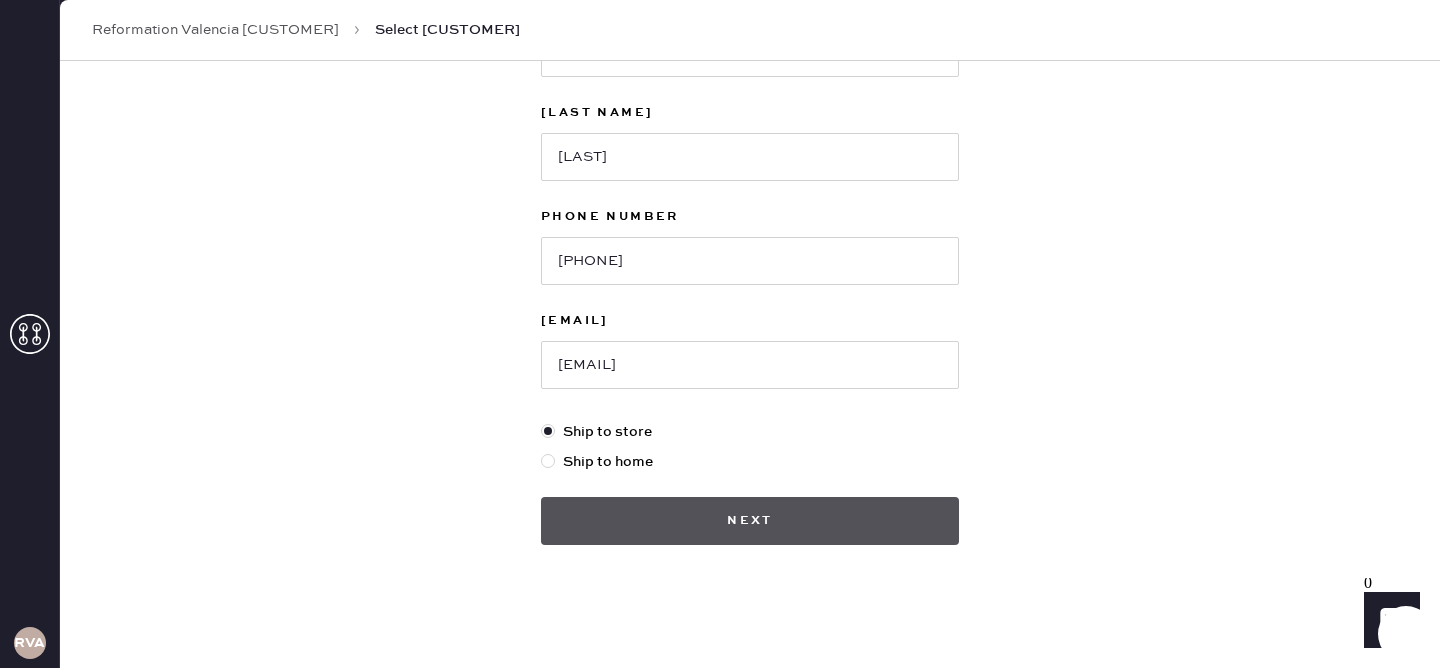 click on "Next" at bounding box center (750, 521) 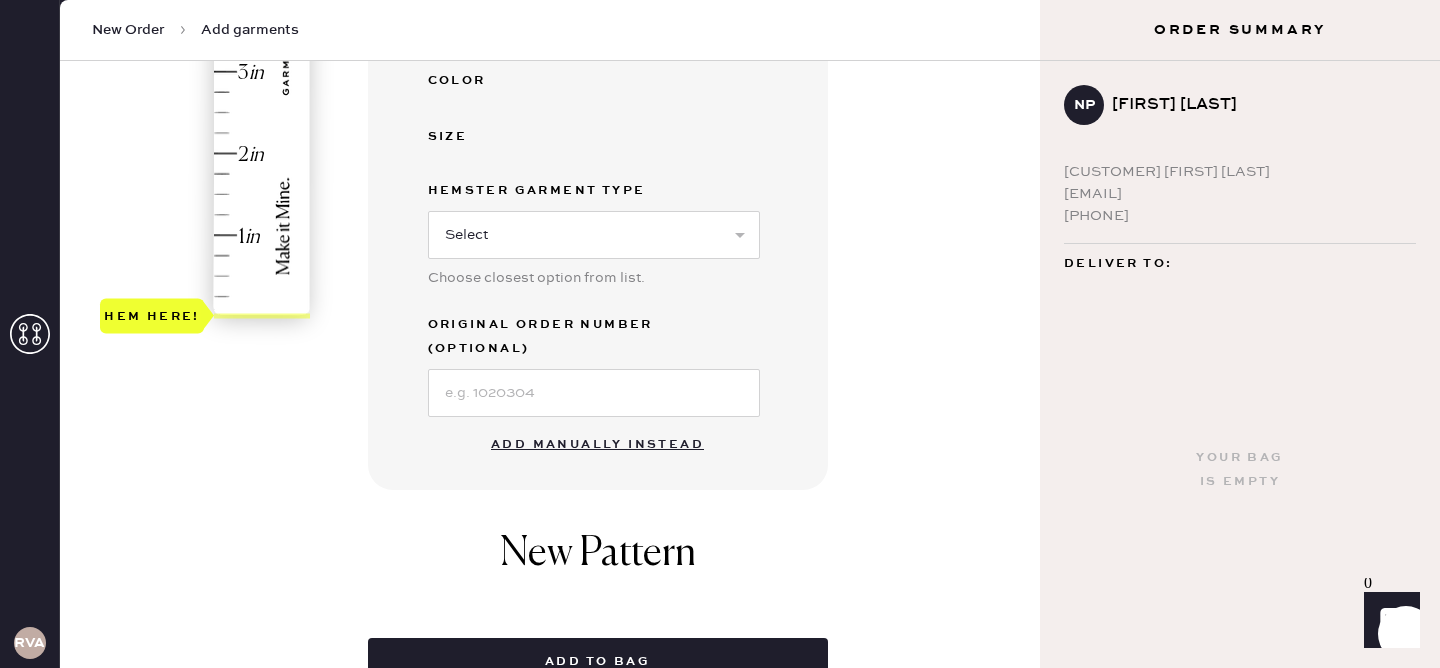 scroll, scrollTop: 549, scrollLeft: 0, axis: vertical 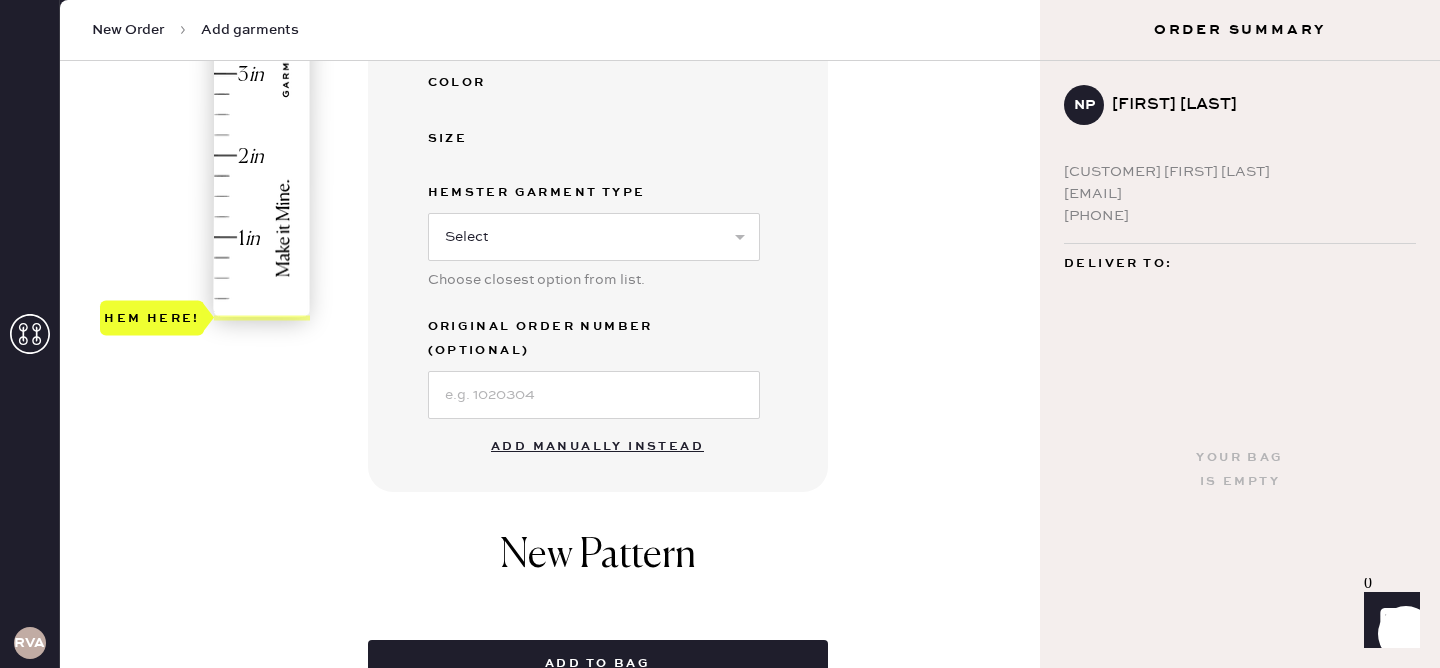 click on "Add manually instead" at bounding box center [597, 447] 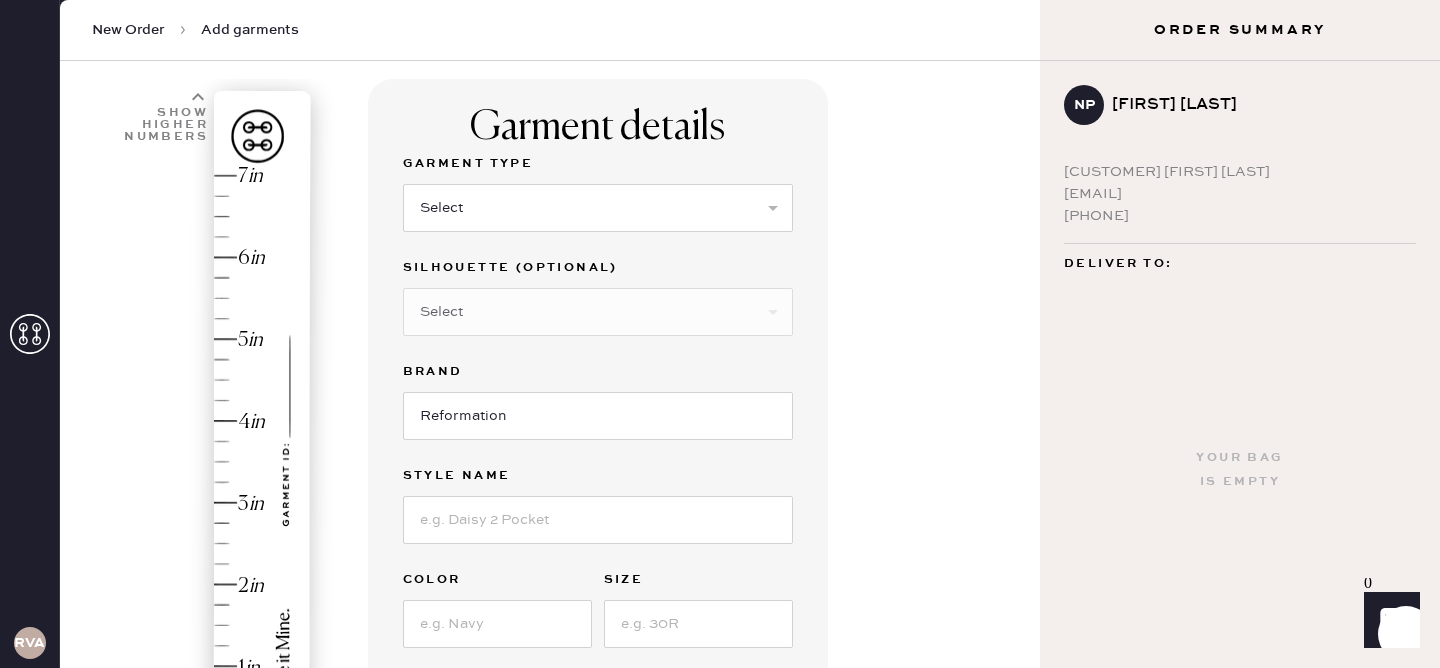 scroll, scrollTop: 83, scrollLeft: 0, axis: vertical 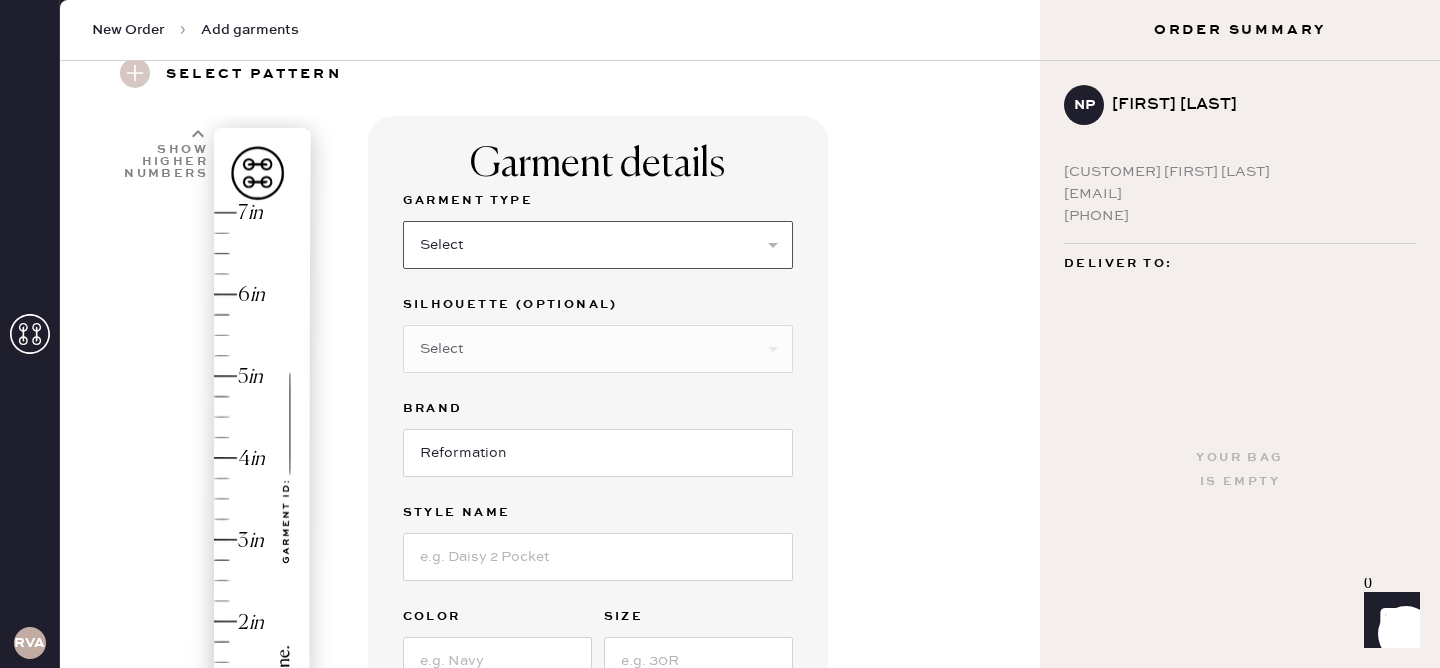 click on "Select Basic Skirt Jeans Leggings Pants Shorts Basic Sleeved Dress Basic Sleeveless Dress Basic Strap Dress Strap Jumpsuit Outerwear Button Down Top Sleeved Top Sleeveless Top" at bounding box center (598, 245) 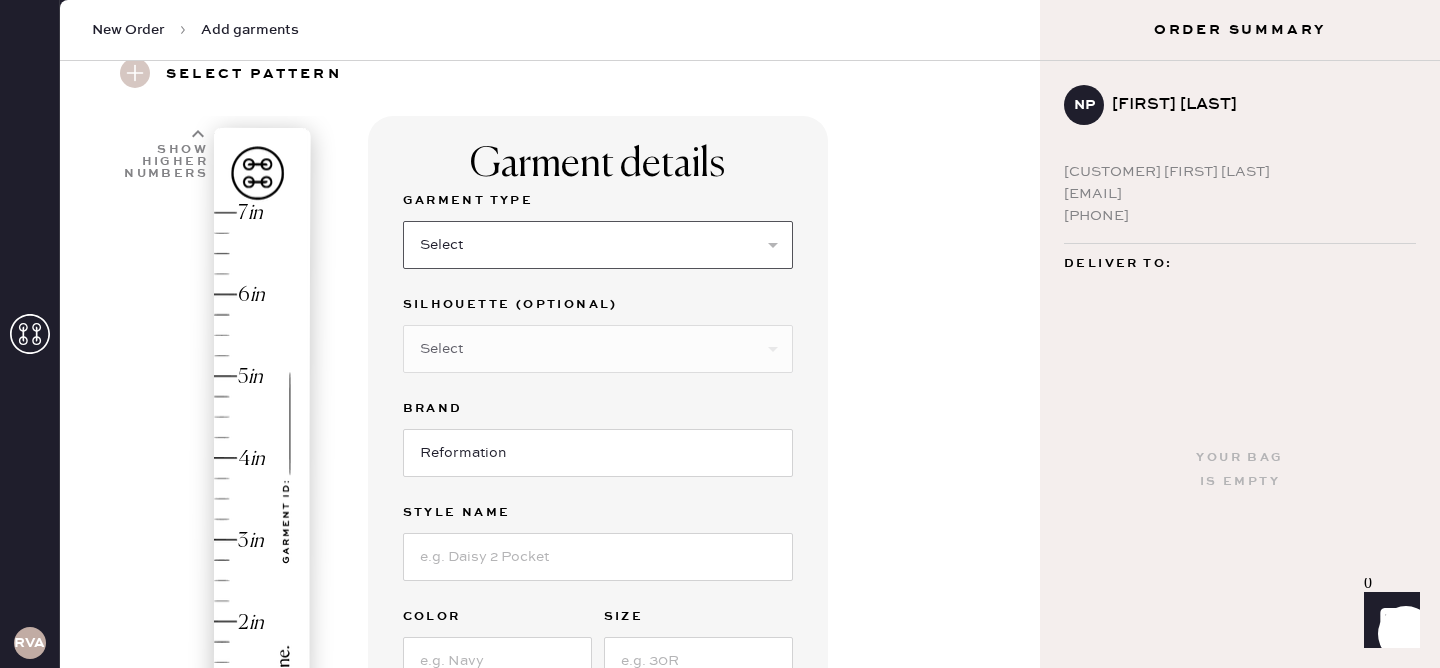 select on "4" 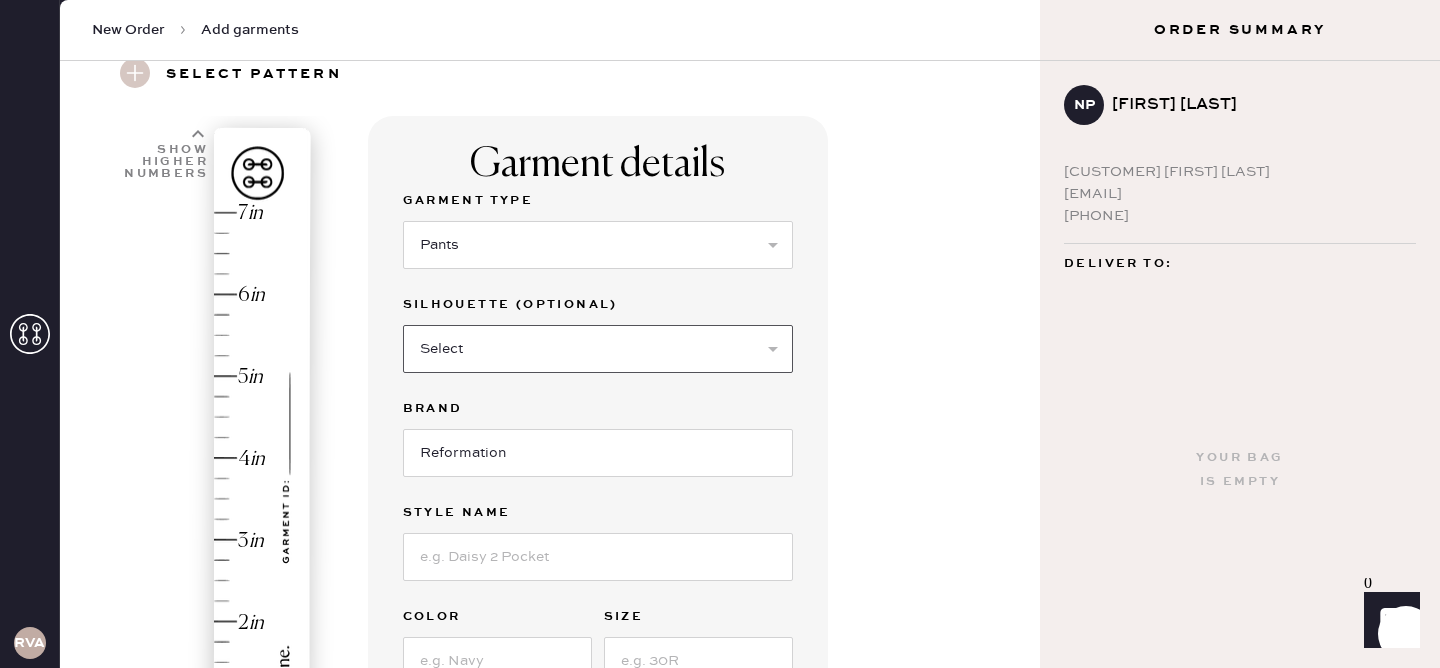 click on "Select Joggers Shorts Cropped Flare Boot Cut Straight Skinny Other" at bounding box center [598, 349] 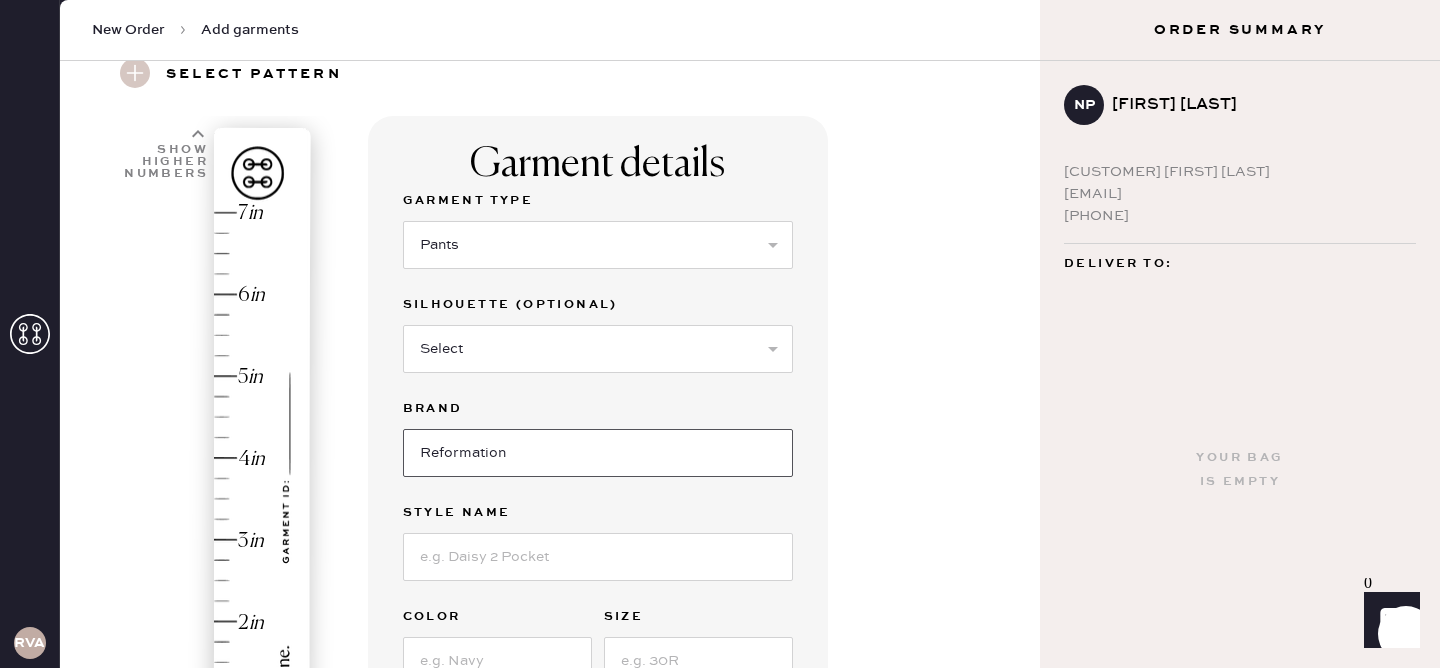 click on "Reformation" at bounding box center [598, 453] 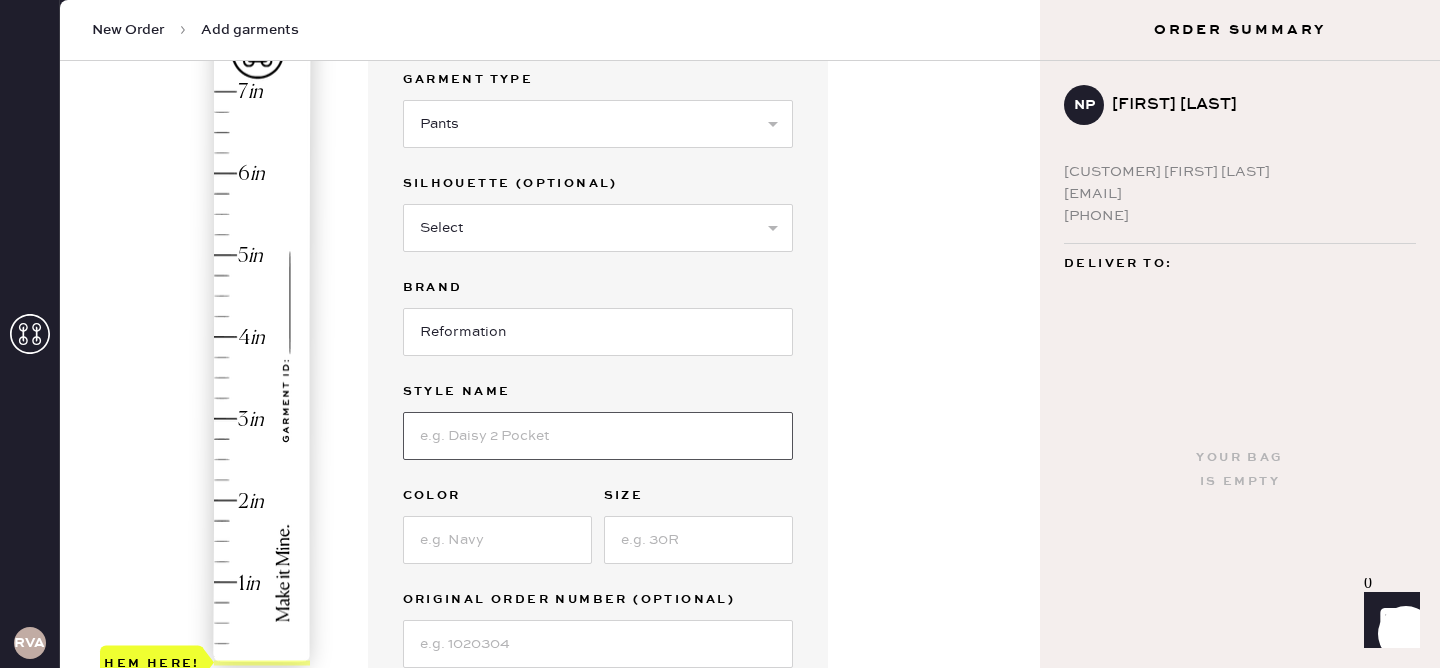 click at bounding box center (598, 436) 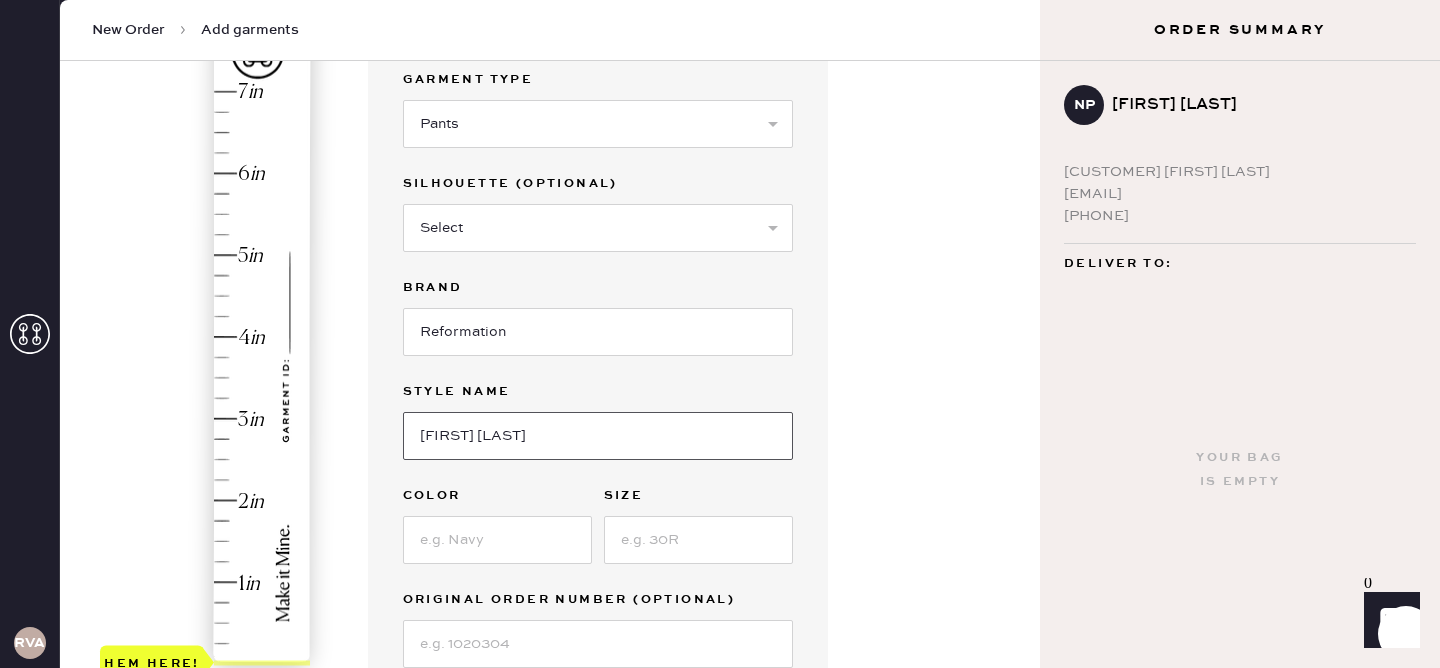 type on "Gale Satin Mid Rise Bias Pant" 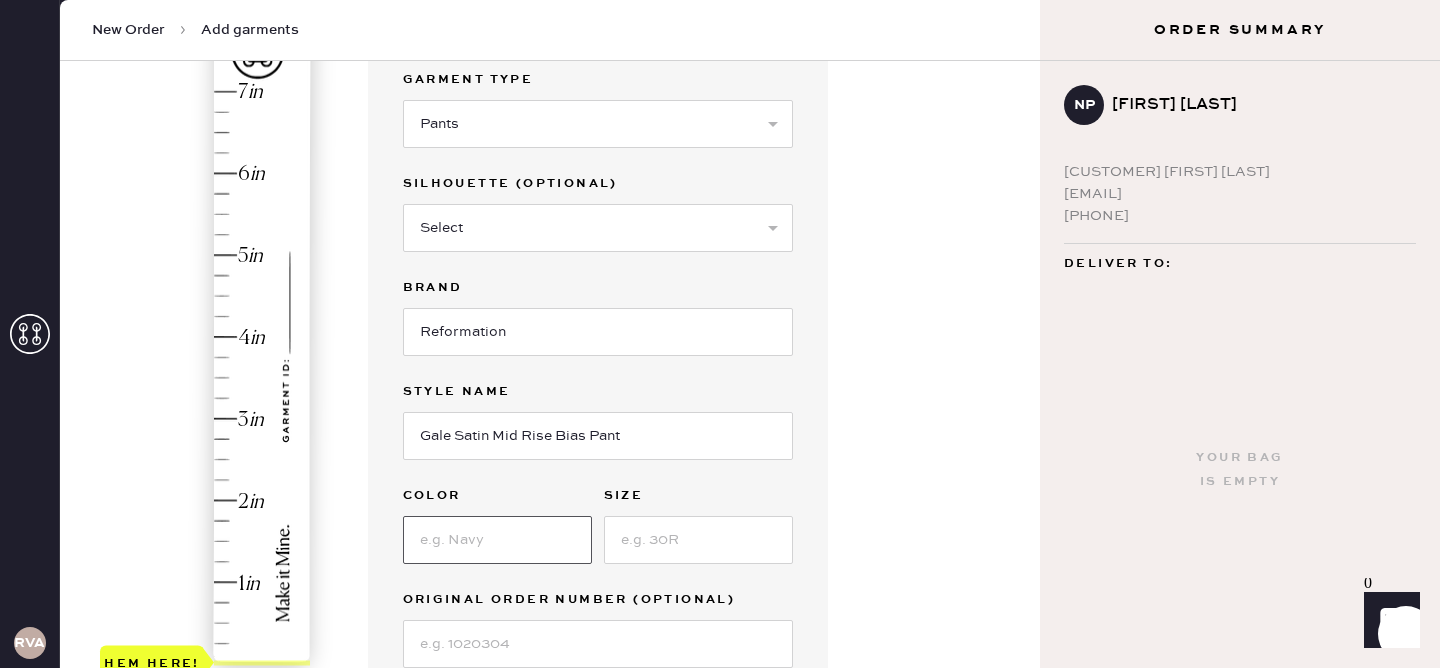 click at bounding box center (497, 540) 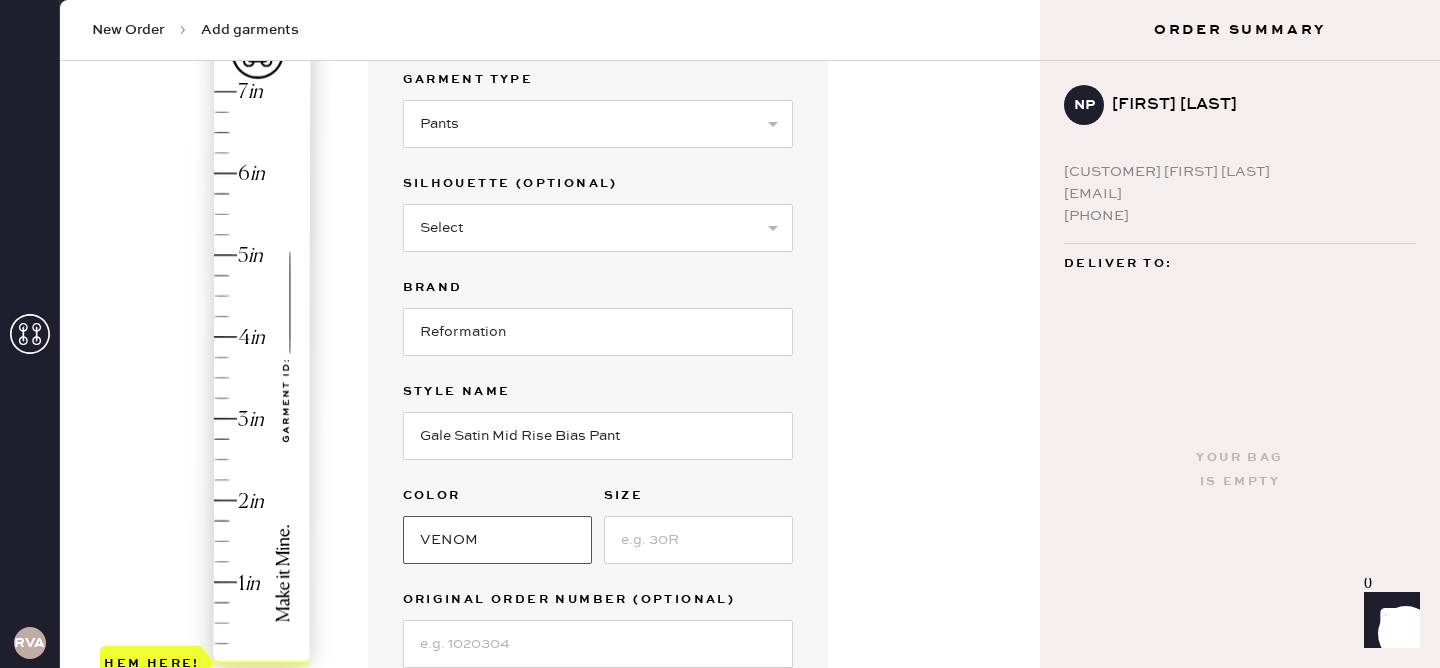 type on "VENOM" 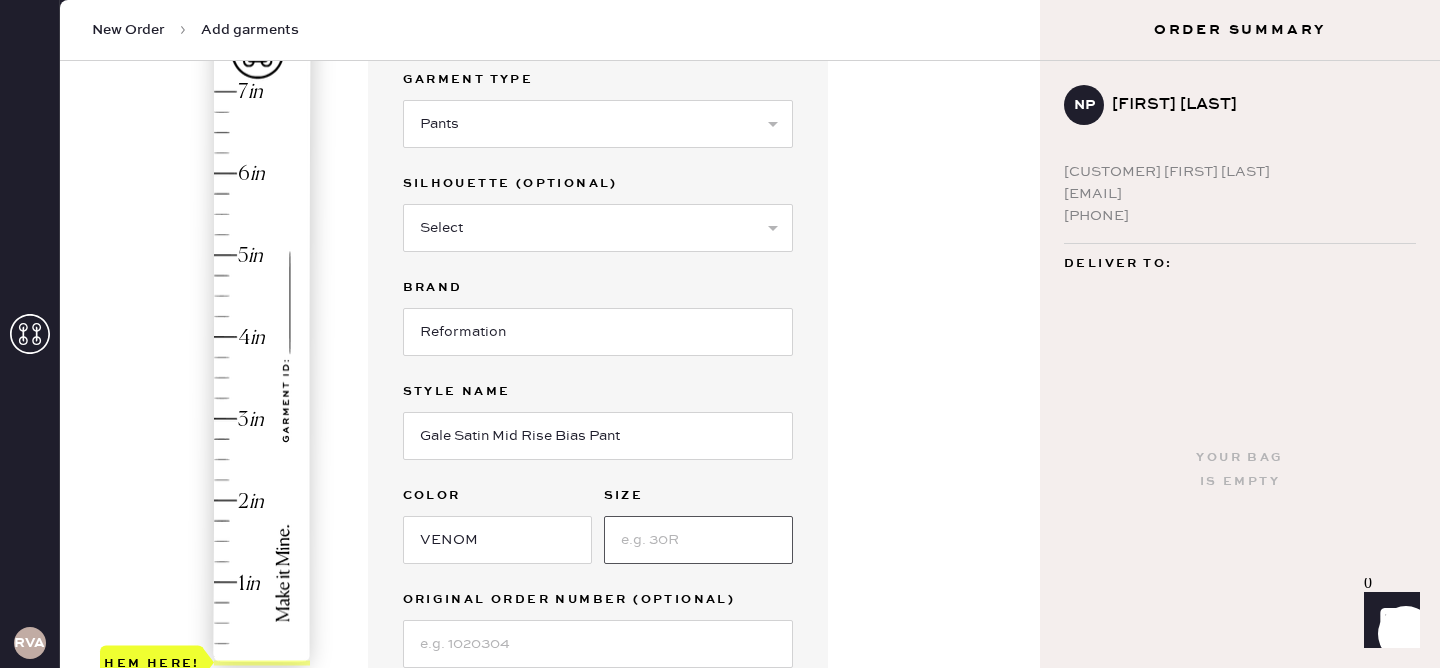 click at bounding box center [698, 540] 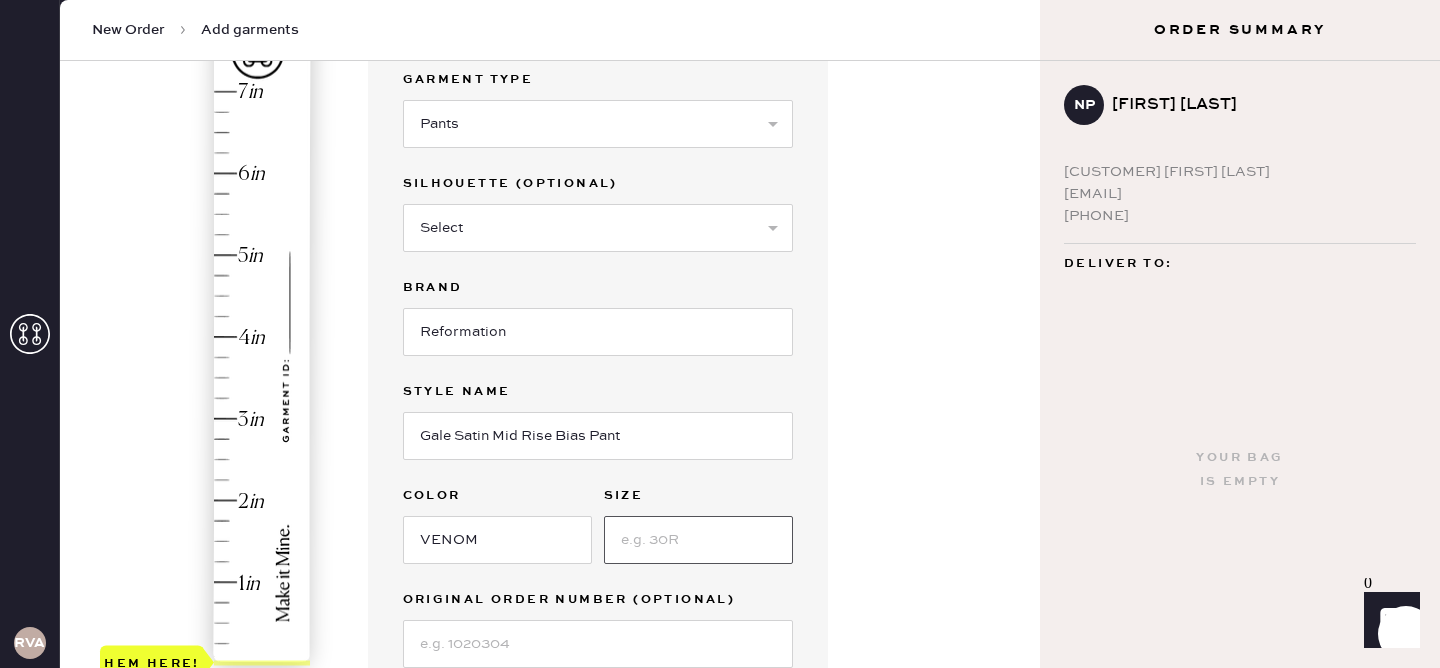 type on "@" 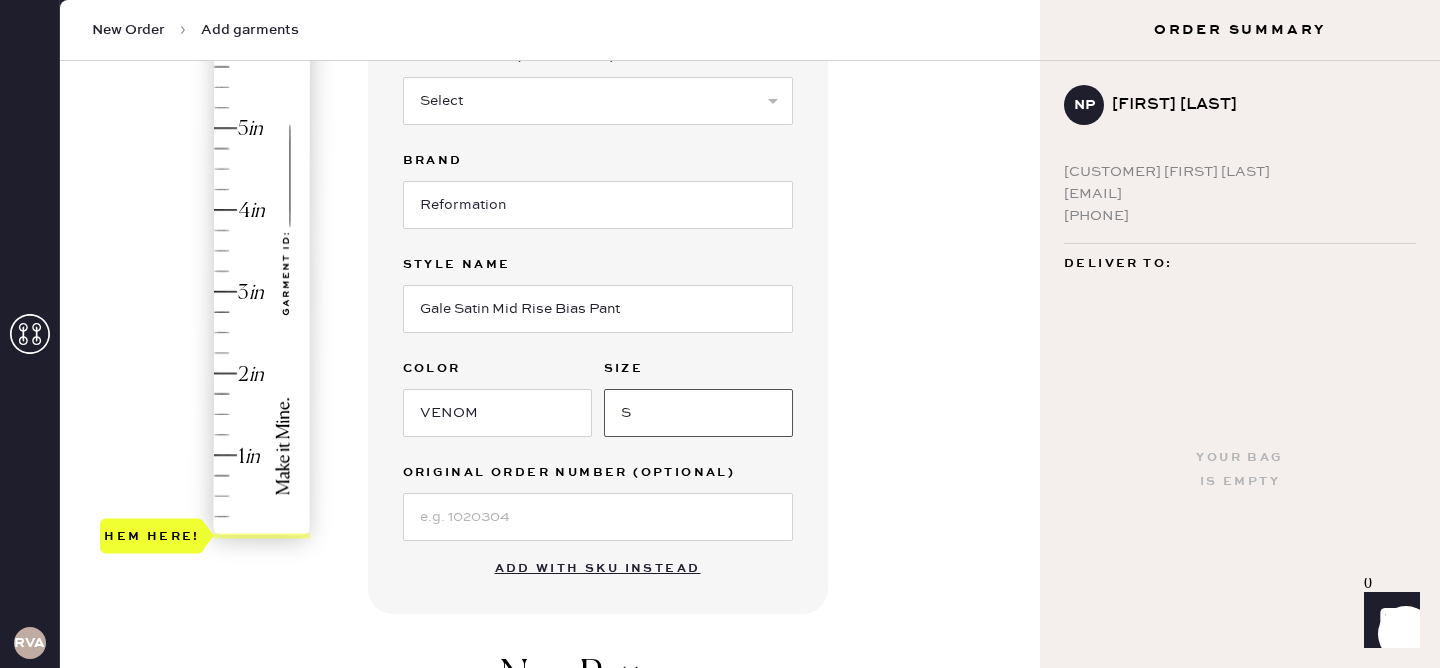 scroll, scrollTop: 342, scrollLeft: 0, axis: vertical 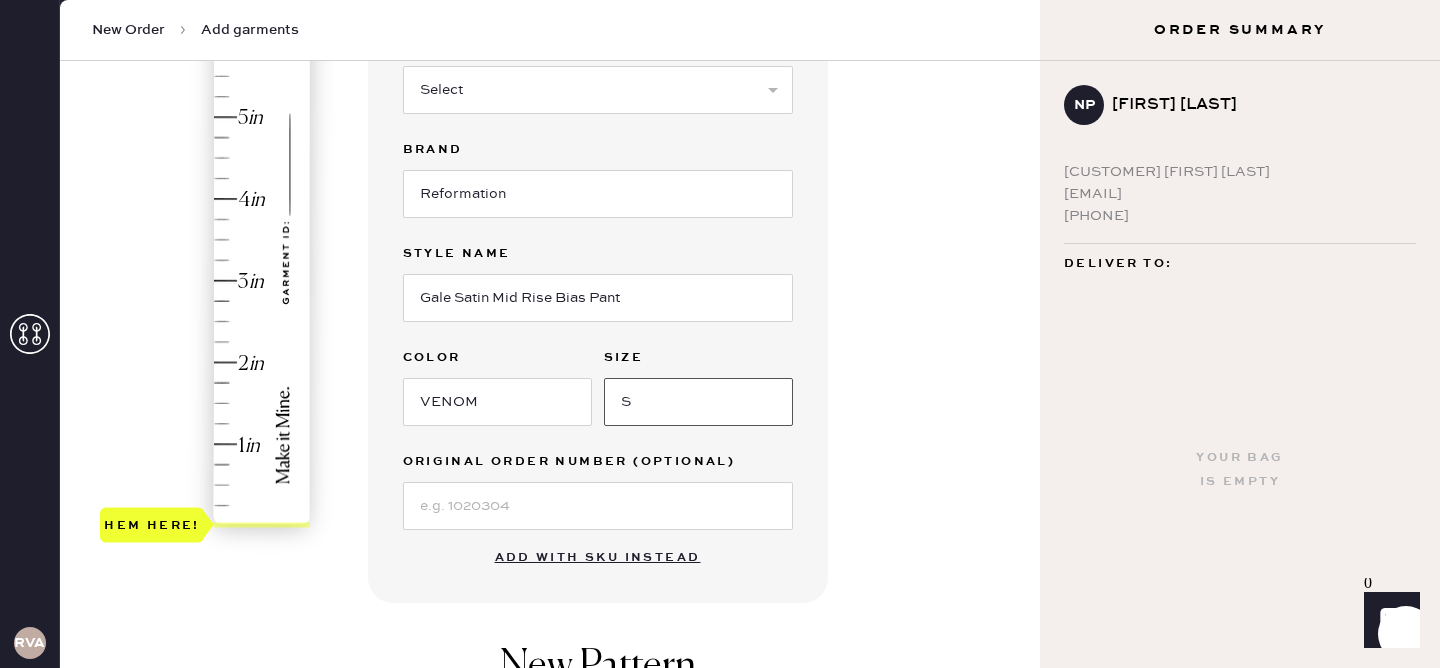 type on "S" 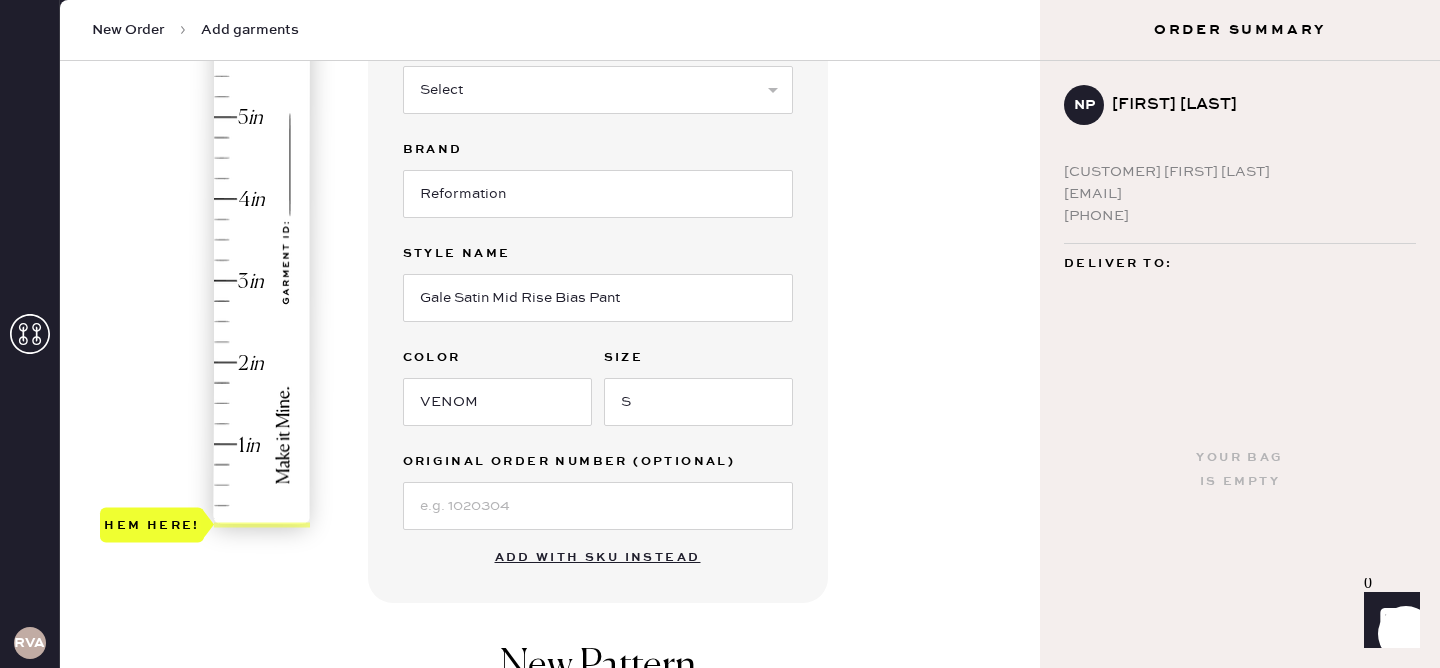 click on "Garment details Garment Type Select Basic Skirt Jeans Leggings Pants Shorts Basic Sleeved Dress Basic Sleeveless Dress Basic Strap Dress Strap Jumpsuit Outerwear Button Down Top Sleeved Top Sleeveless Top Silhouette (optional) Select Joggers Shorts Cropped Flare Boot Cut Straight Skinny Other Brand Reformation Style name Gale Satin Mid Rise Bias Pant Color VENOM Size S Original Order Number (Optional) Add with SKU instead New Pattern Pattern Name : reformation_pants 1 in 2 in 3 in 4 in Show higher numbers Show lower numbers Hem here! pant hem (autofills) Drag the yellow ‘HEM HERE’ marker to adjust. Not working?   Add manually.  Add to bag Add repair add monogram Review fitting steps pant skirt sleeve 1. Cuff pant Using one fold (do not roll), cuff pant to create desired length. 2. Attach ruler sticker 3. Mark ruler sticker Make a horizontal line on the ruler sticker where the very end of the pant now sits." at bounding box center [696, 425] 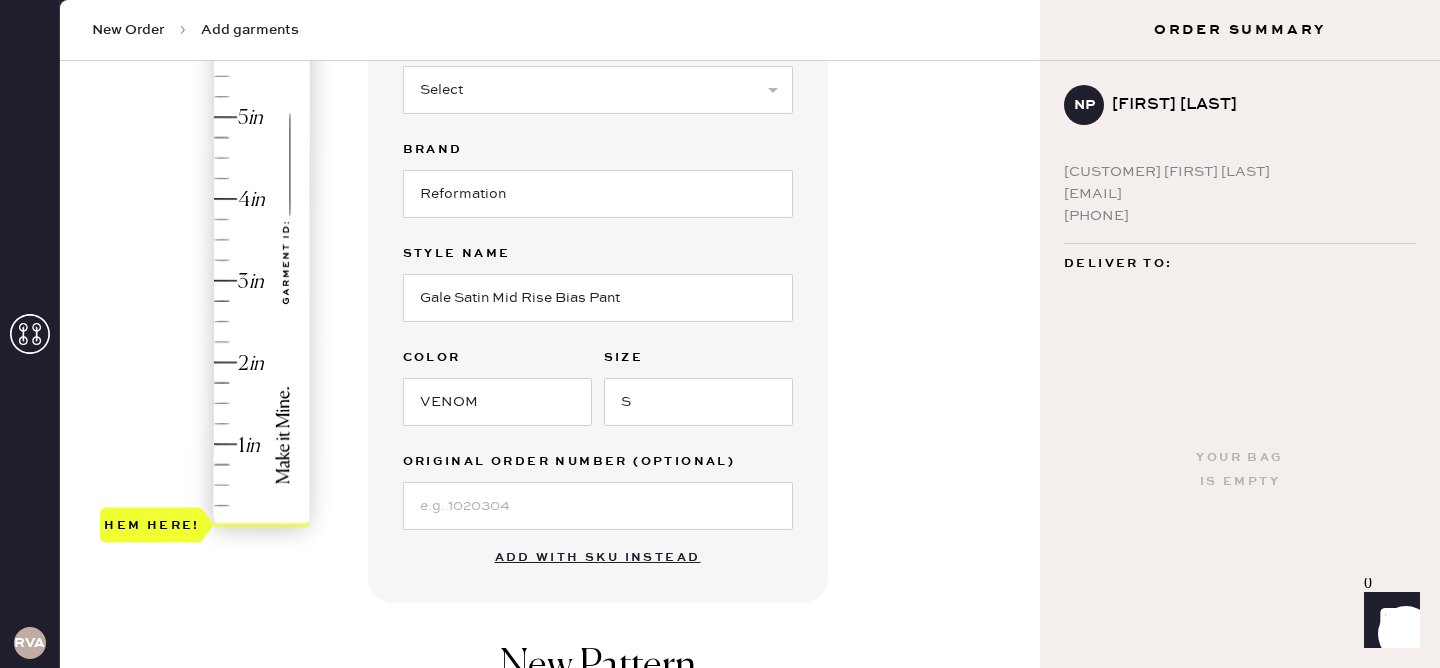 scroll, scrollTop: 162, scrollLeft: 0, axis: vertical 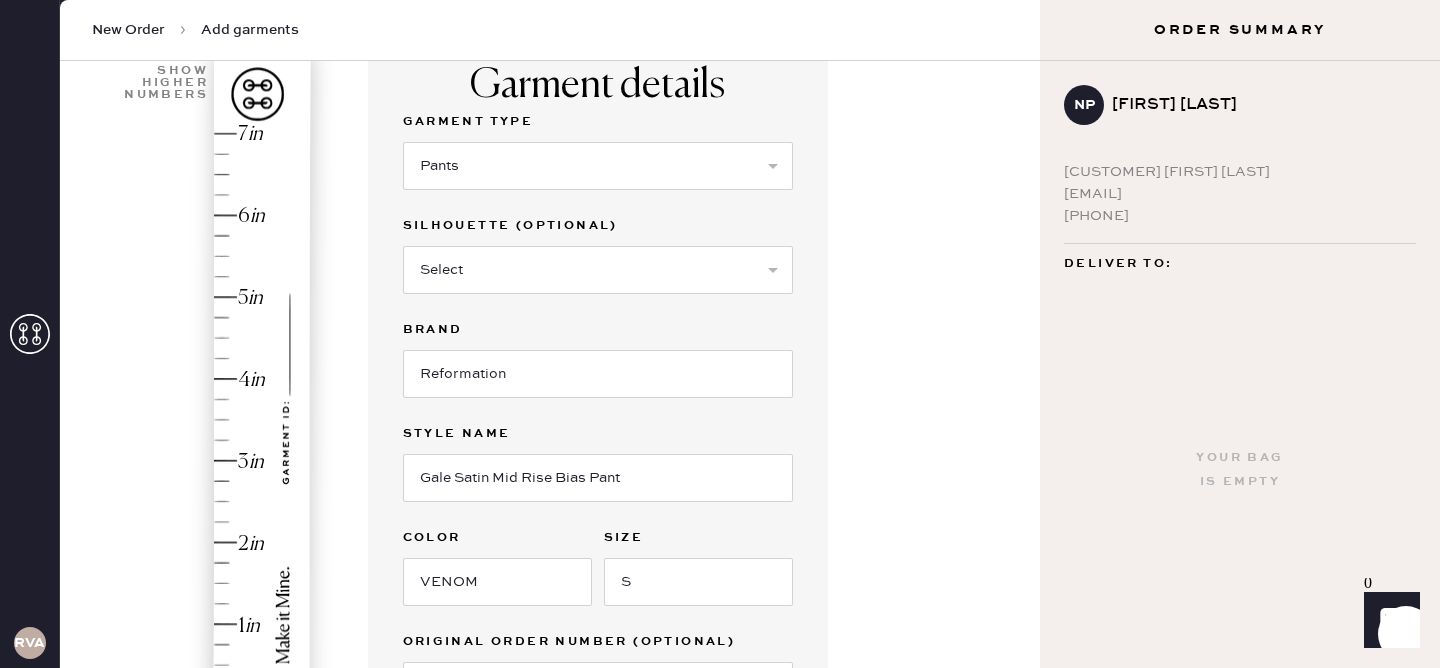 type on "5.5" 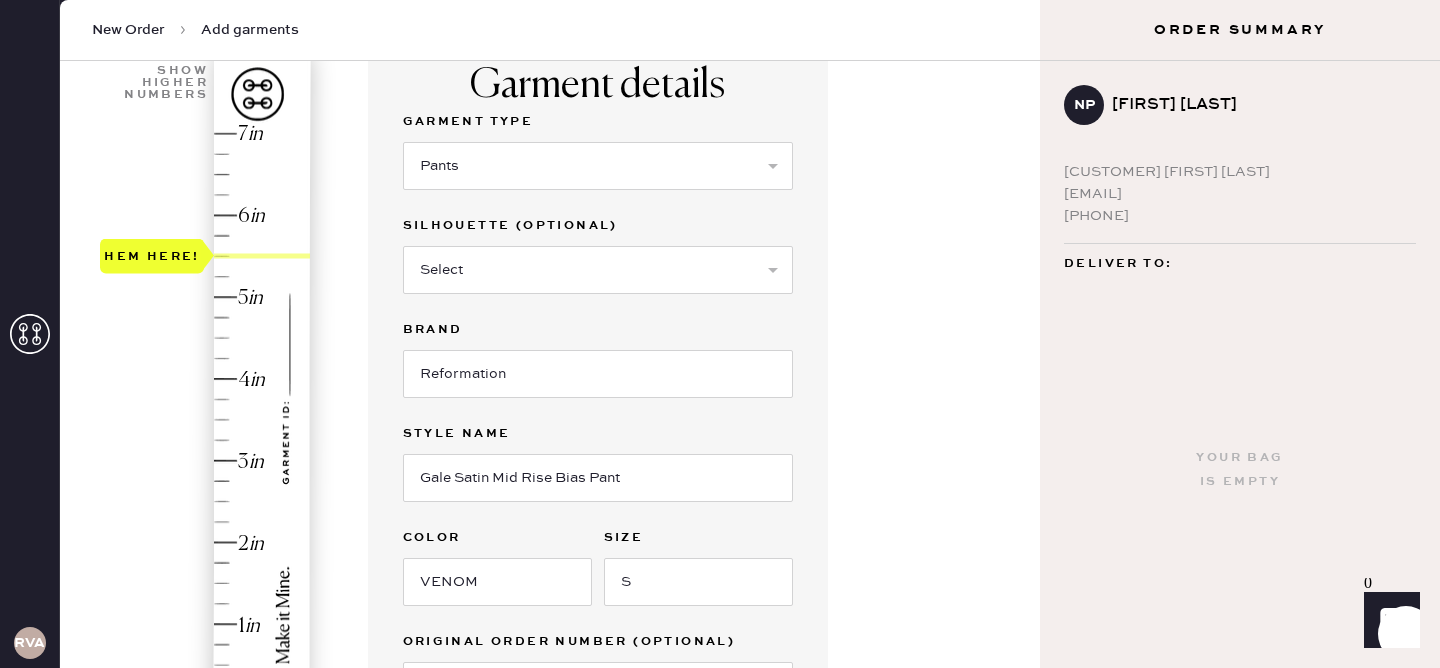 click on "Hem here!" at bounding box center [206, 420] 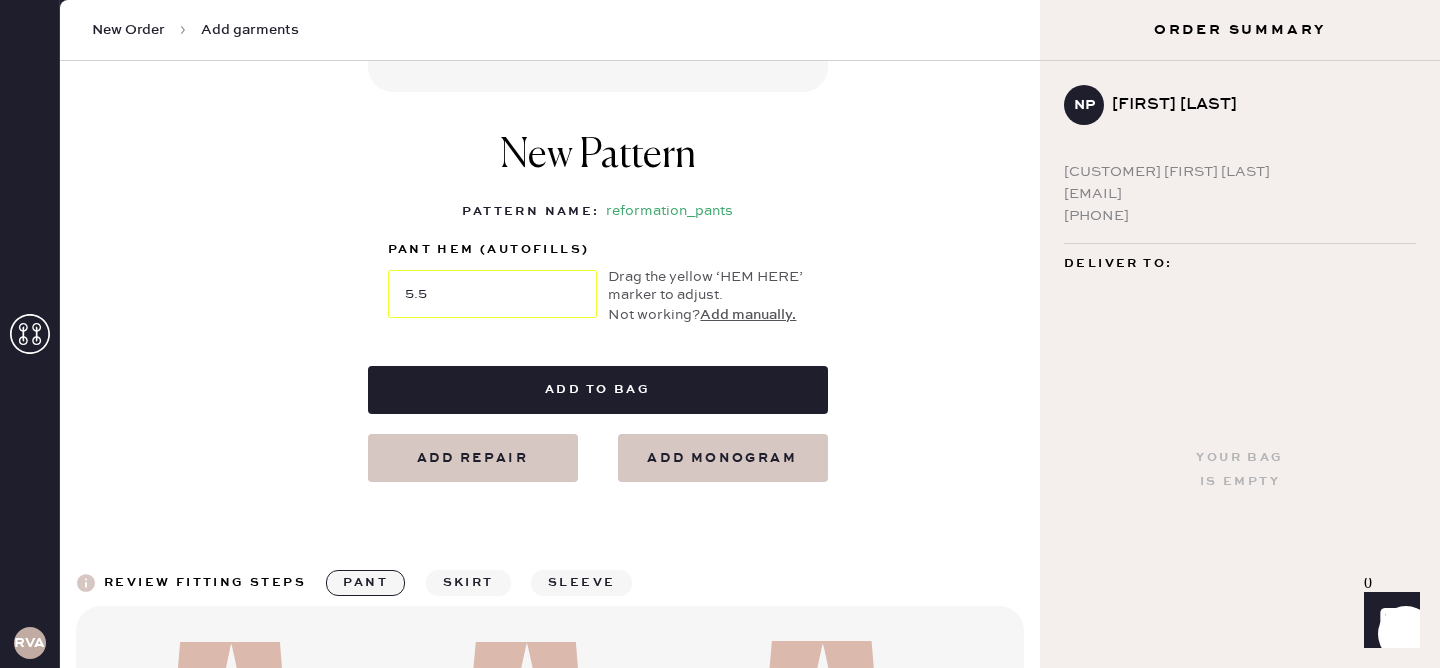 scroll, scrollTop: 852, scrollLeft: 0, axis: vertical 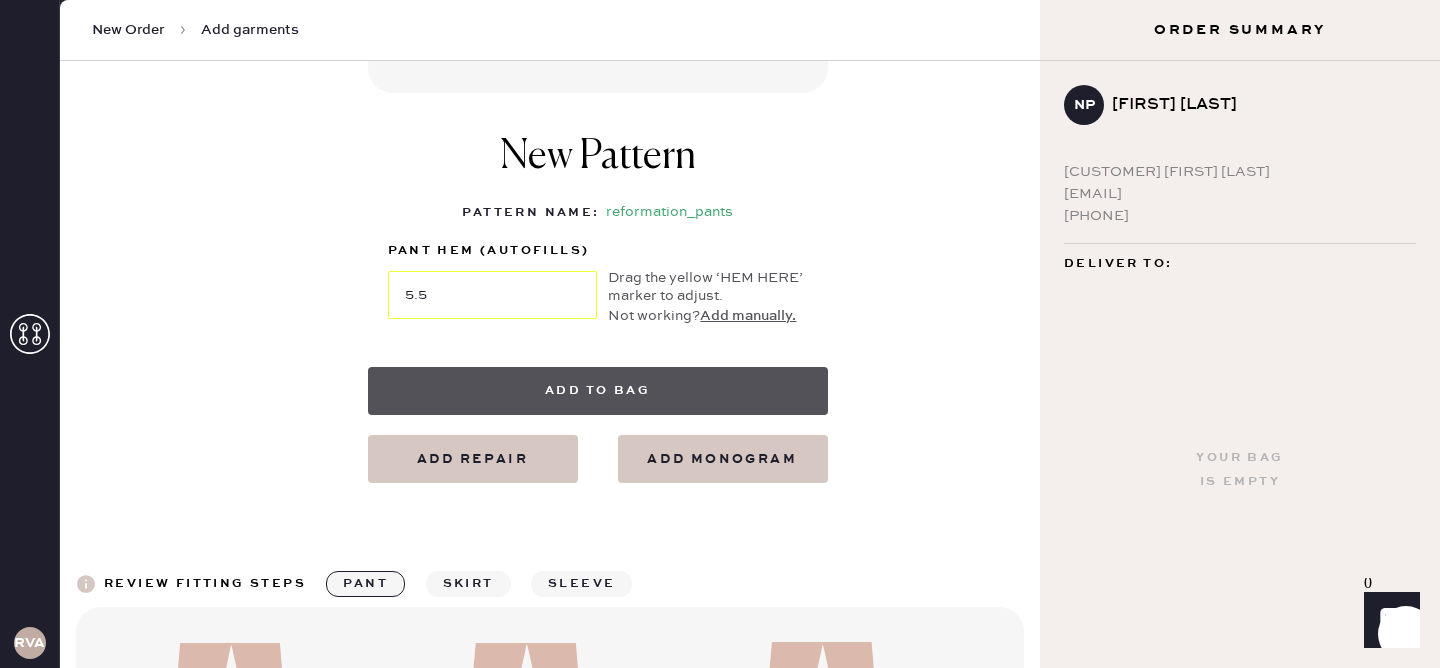 click on "Add to bag" at bounding box center [598, 391] 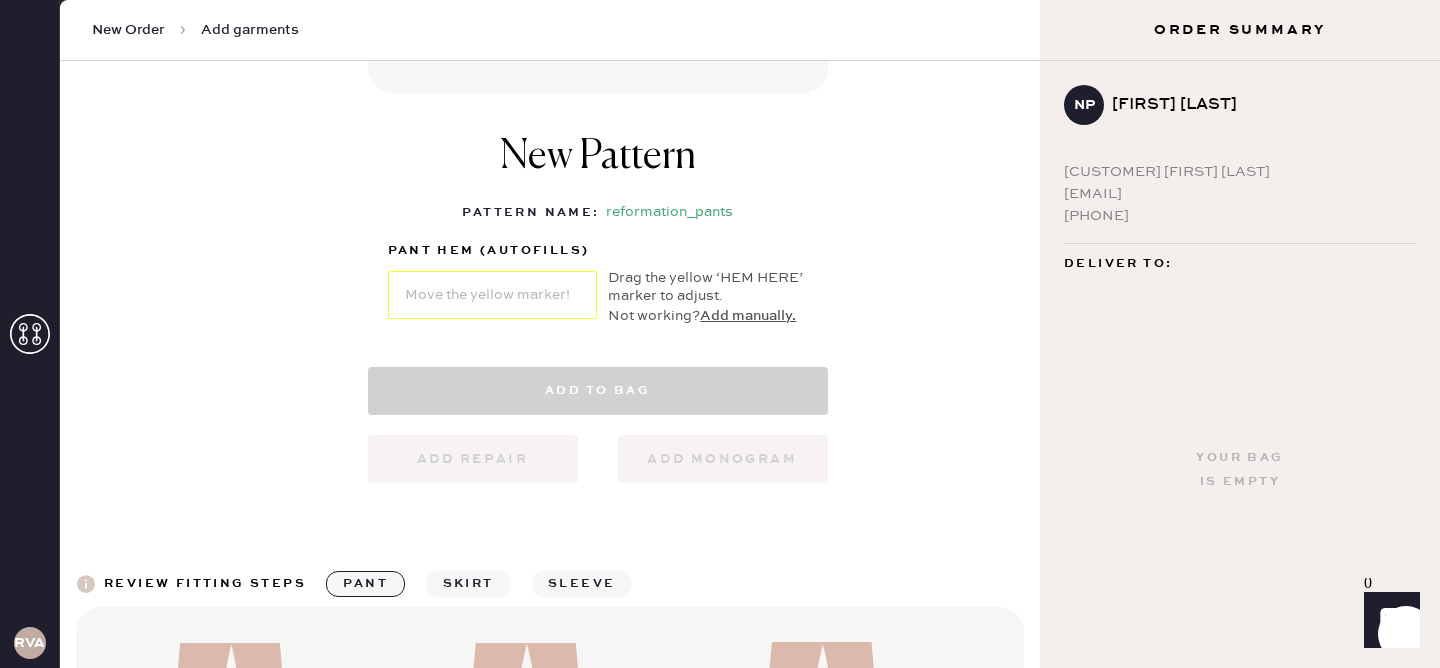 select on "4" 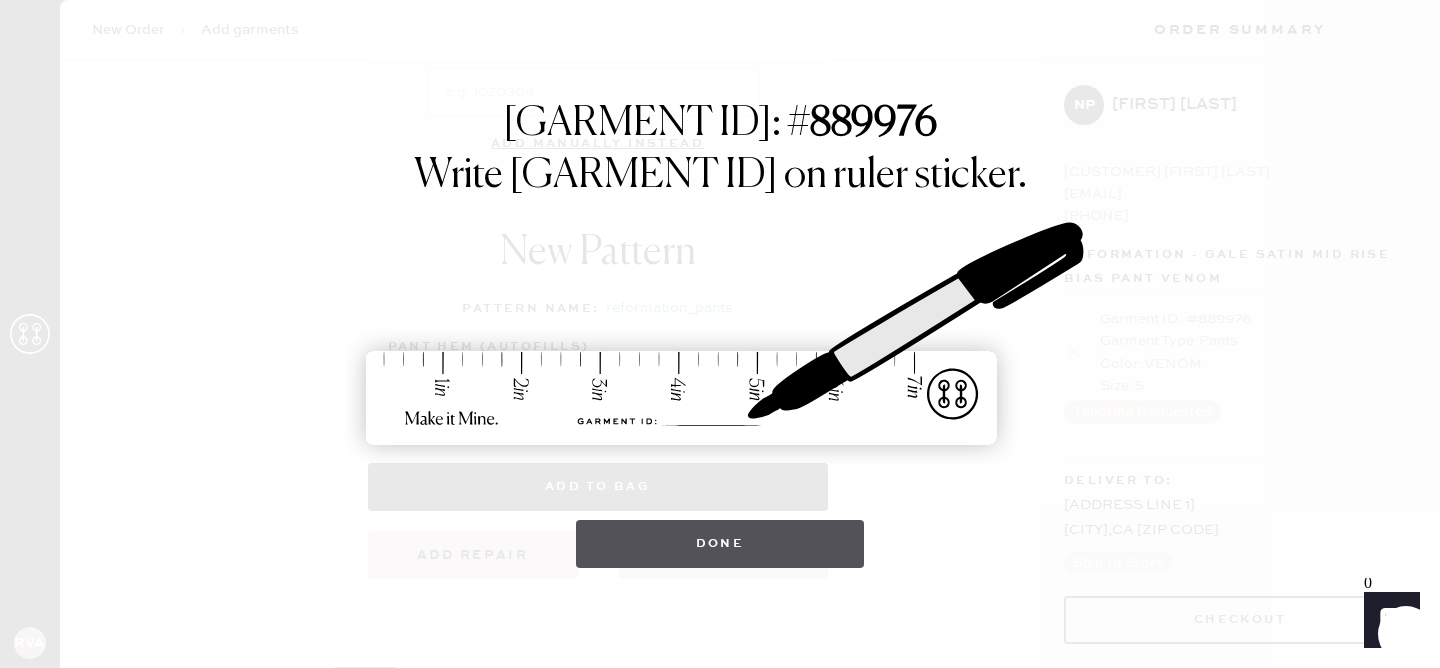 click on "Done" at bounding box center [720, 544] 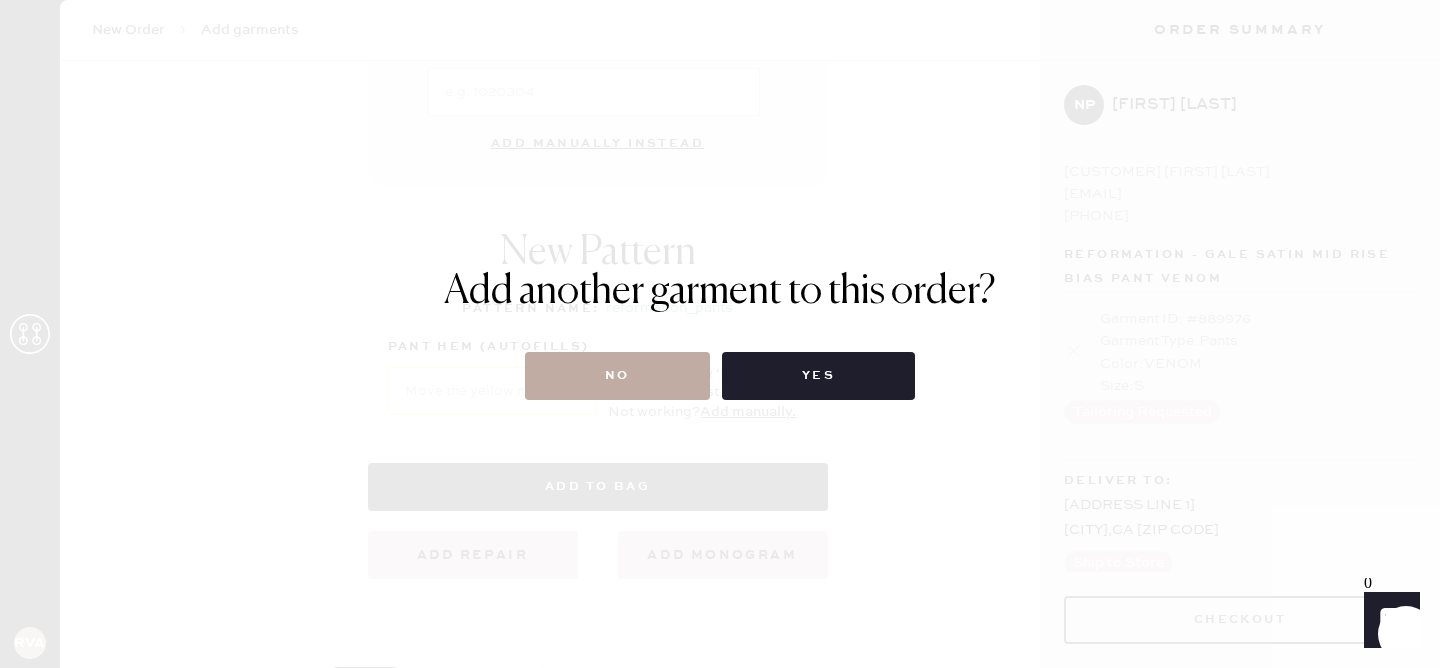 click on "No" at bounding box center [617, 376] 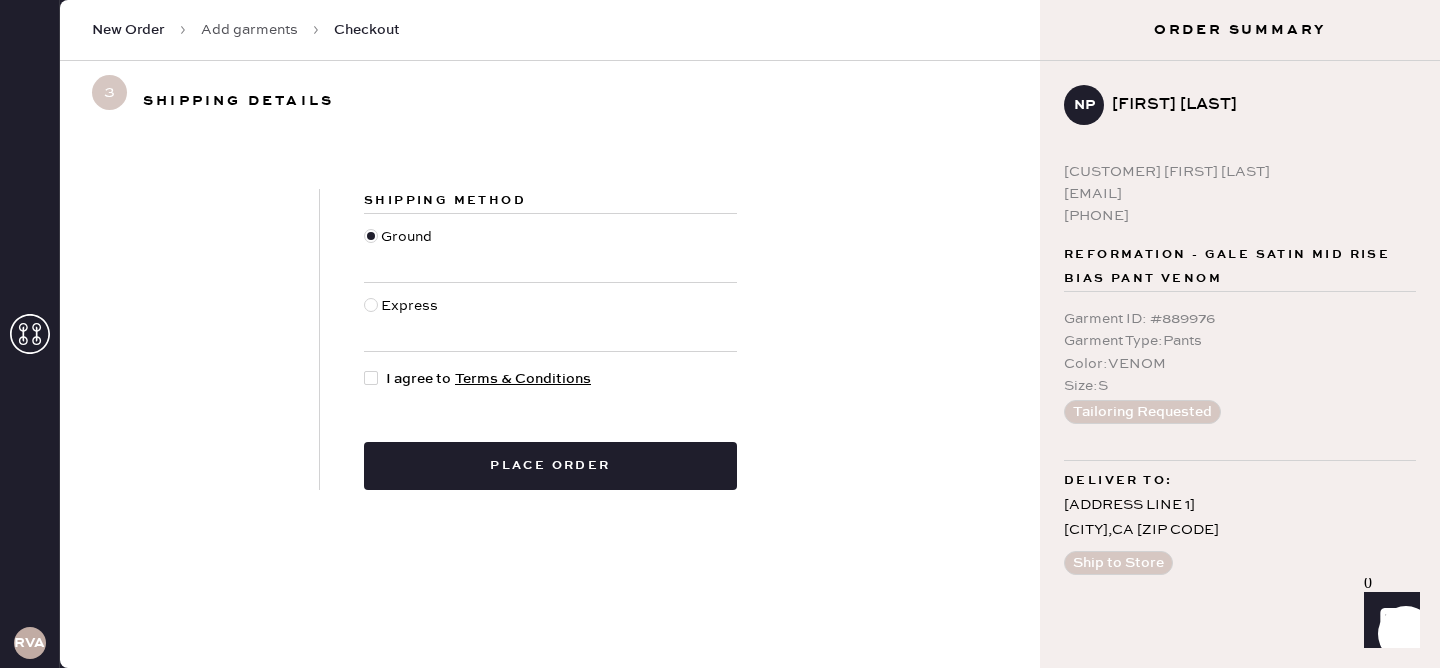 click at bounding box center (372, 317) 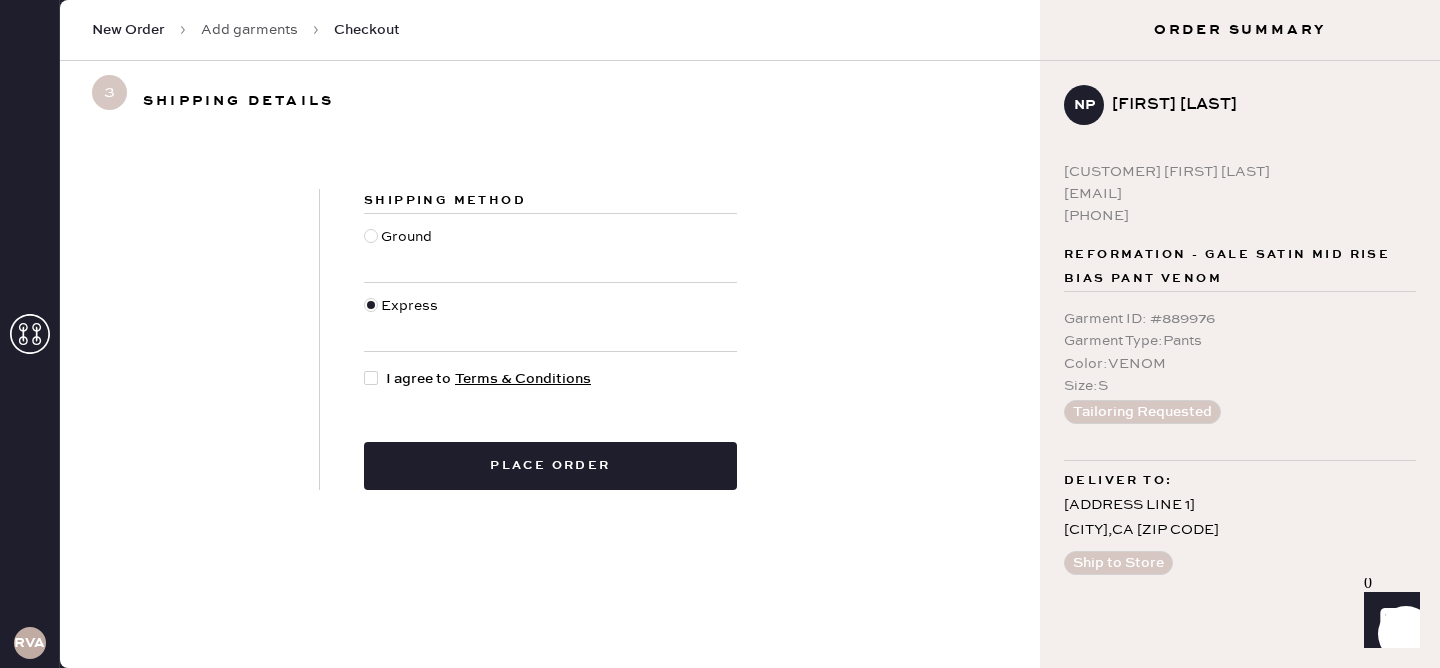 click at bounding box center [371, 378] 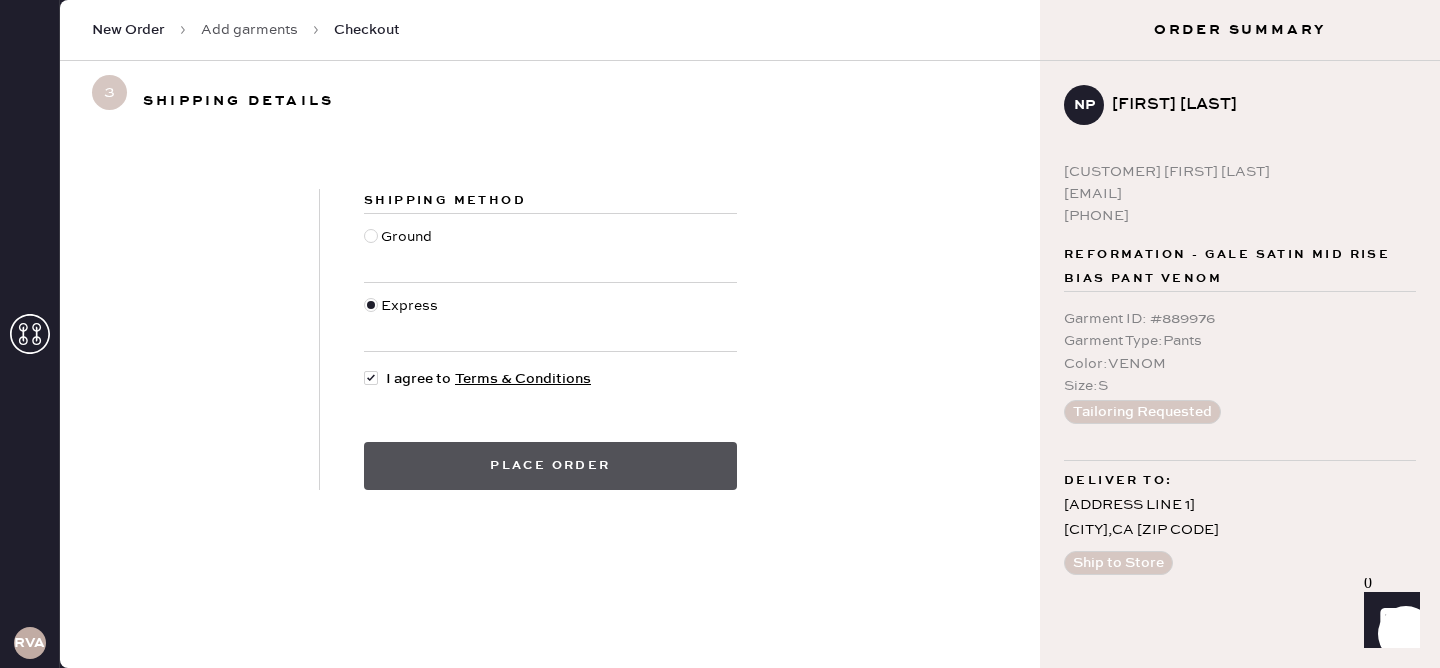 click on "Place order" at bounding box center [550, 466] 